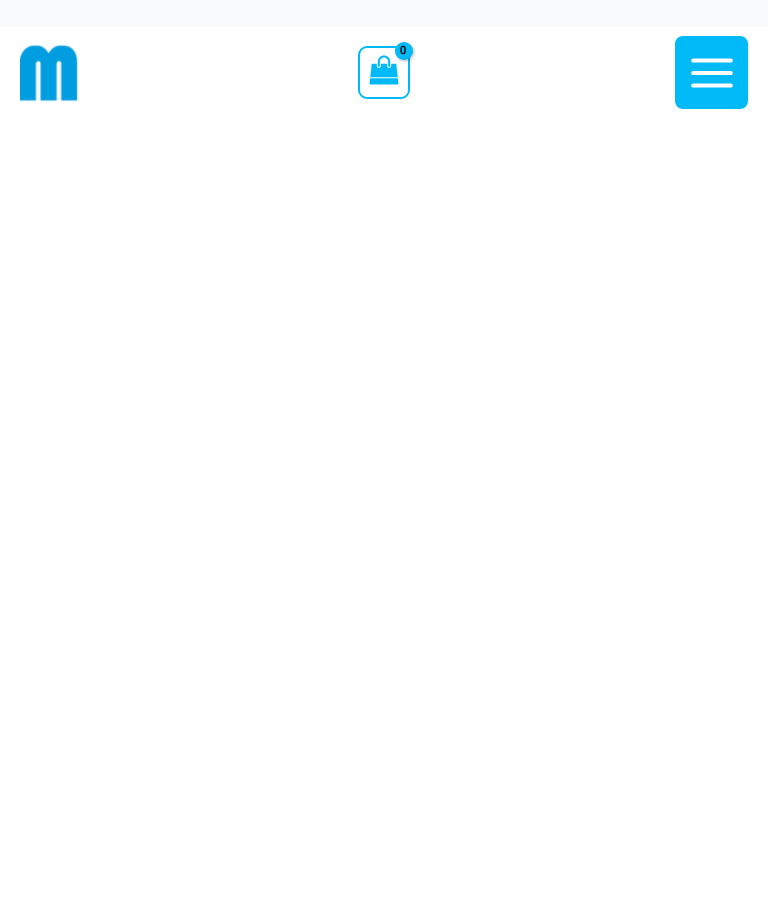 scroll, scrollTop: 0, scrollLeft: 0, axis: both 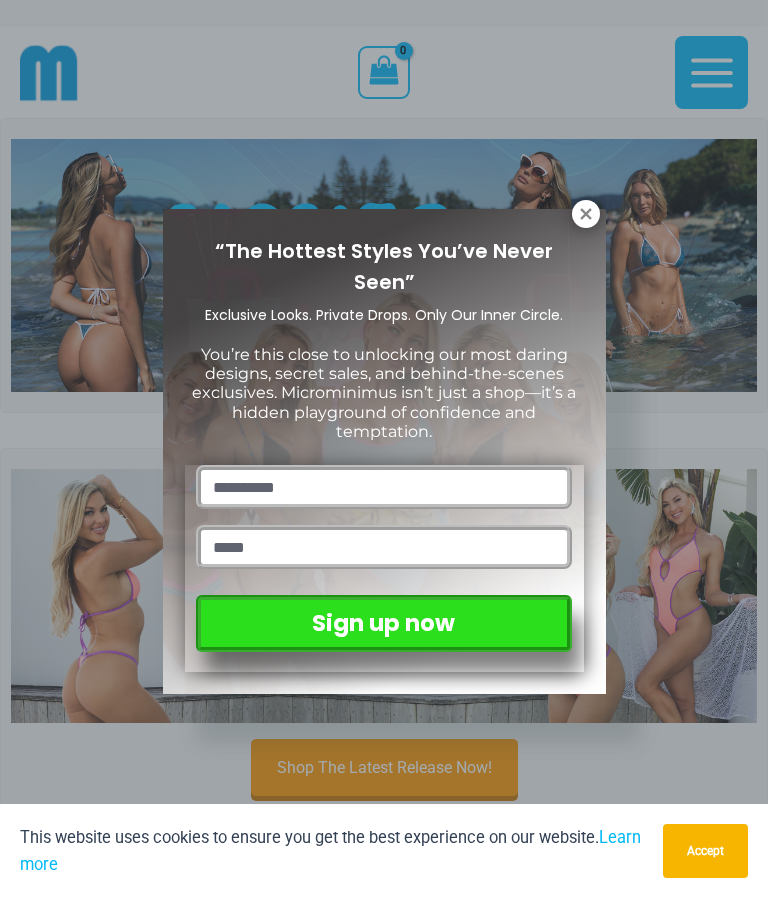 click 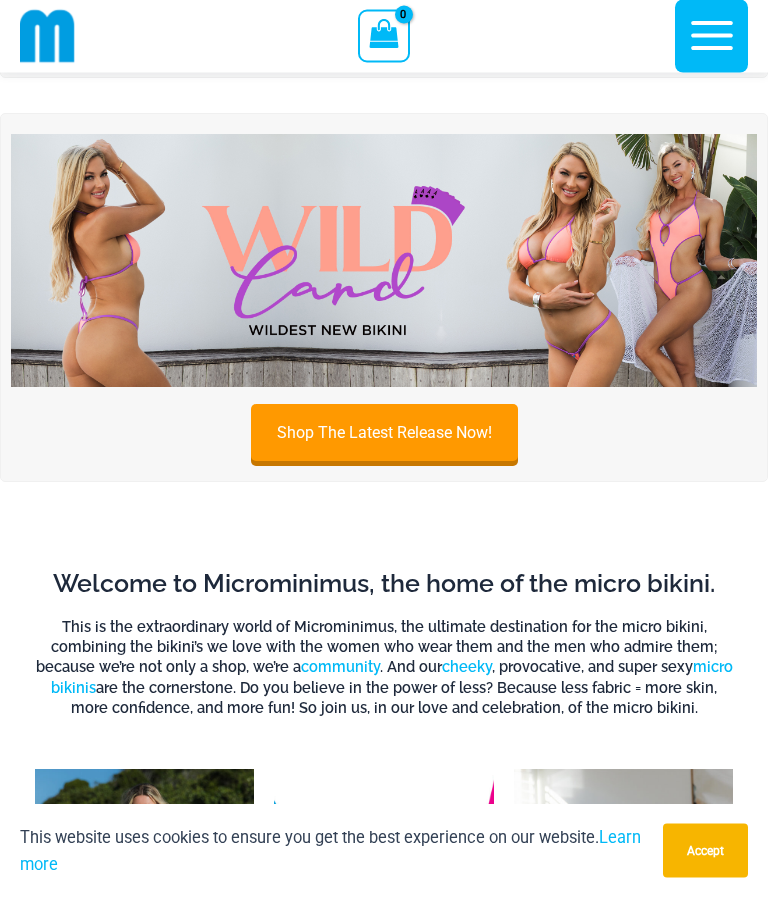 scroll, scrollTop: 316, scrollLeft: 0, axis: vertical 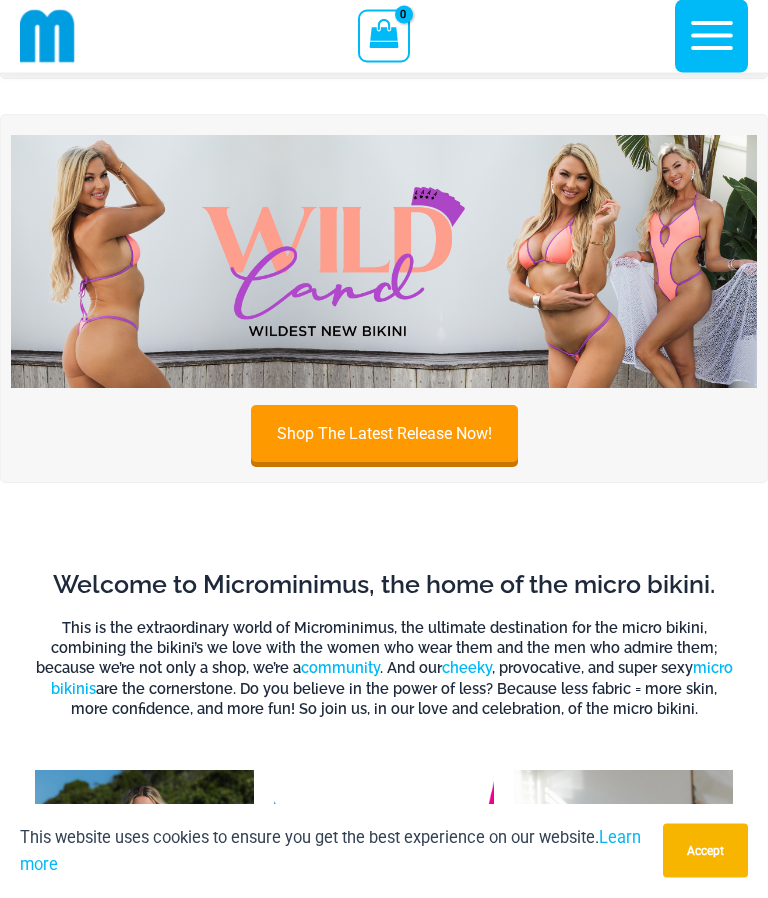 click on "Shop The Latest Release Now!" at bounding box center [384, 434] 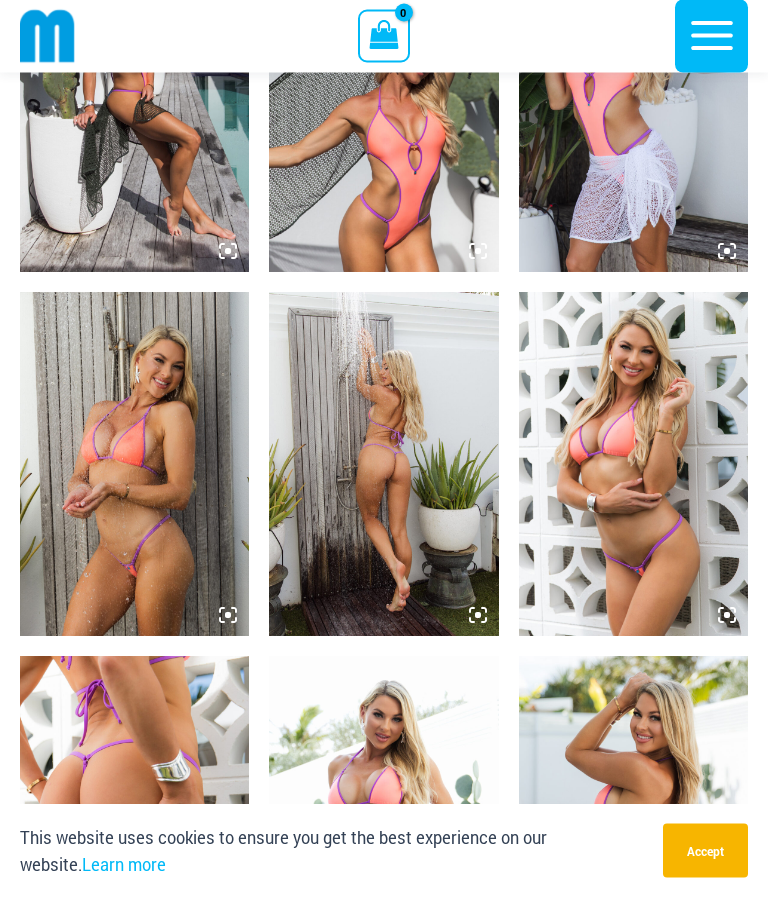 scroll, scrollTop: 1678, scrollLeft: 0, axis: vertical 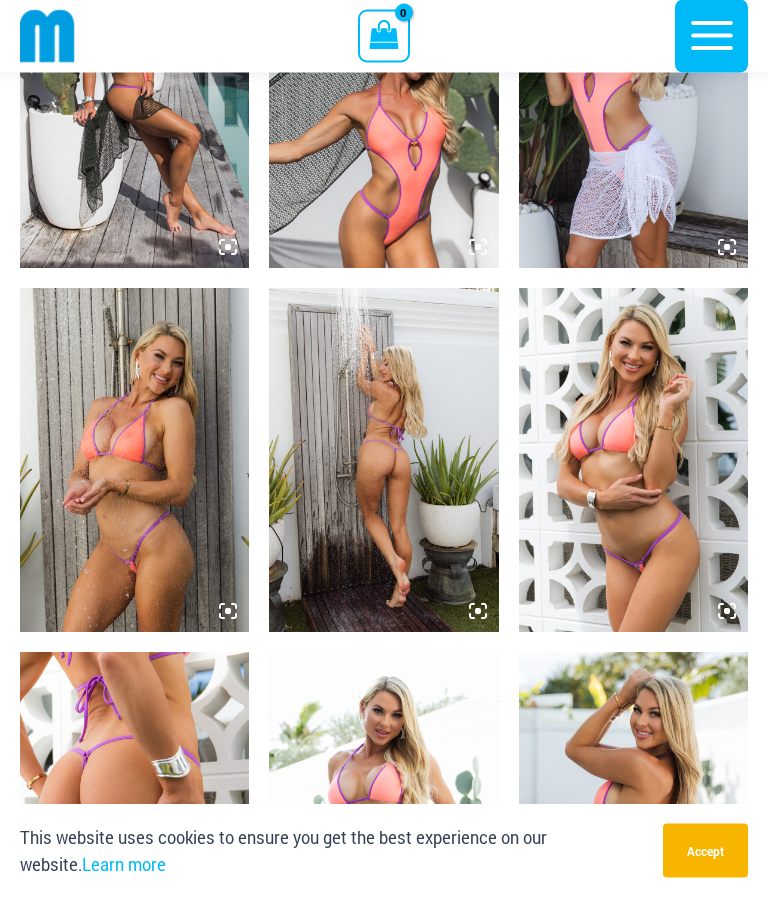 click at bounding box center (633, 461) 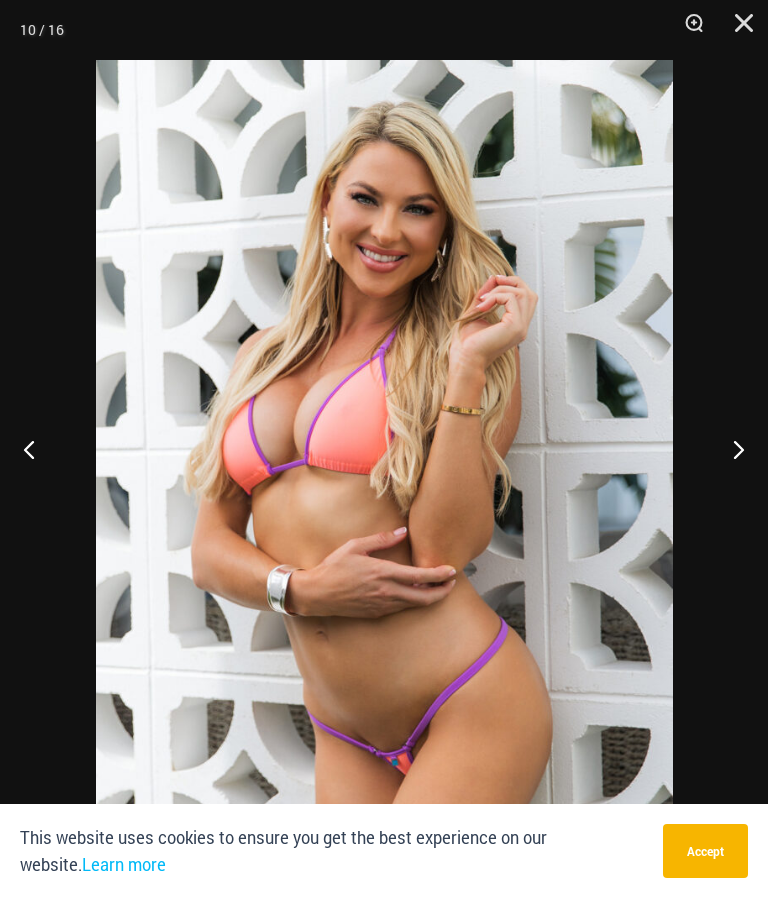 click at bounding box center [730, 449] 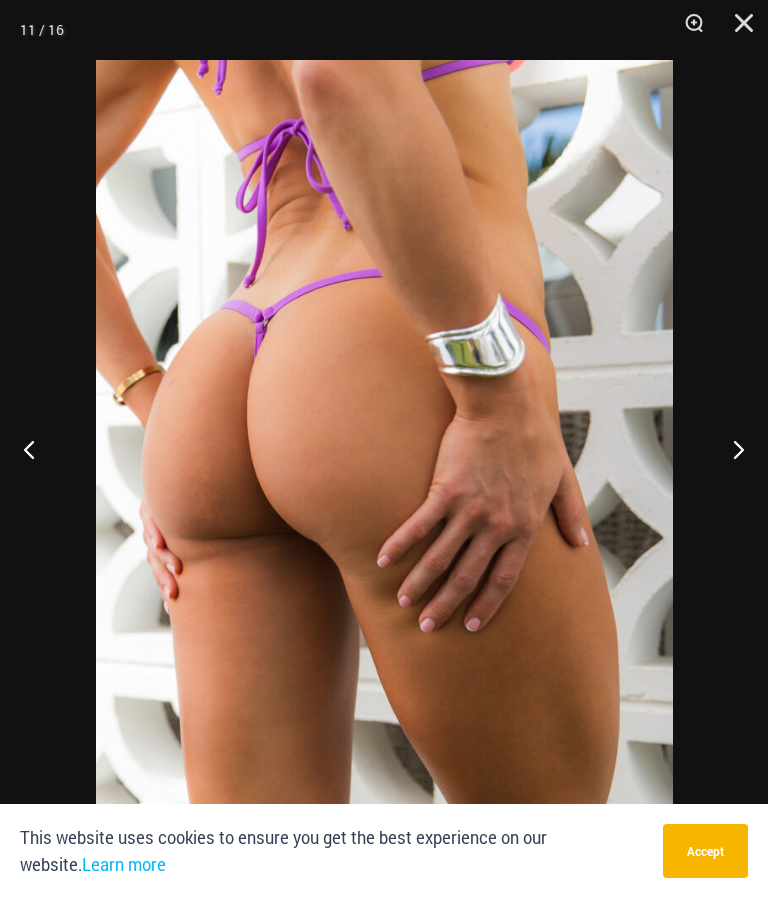 click at bounding box center (730, 449) 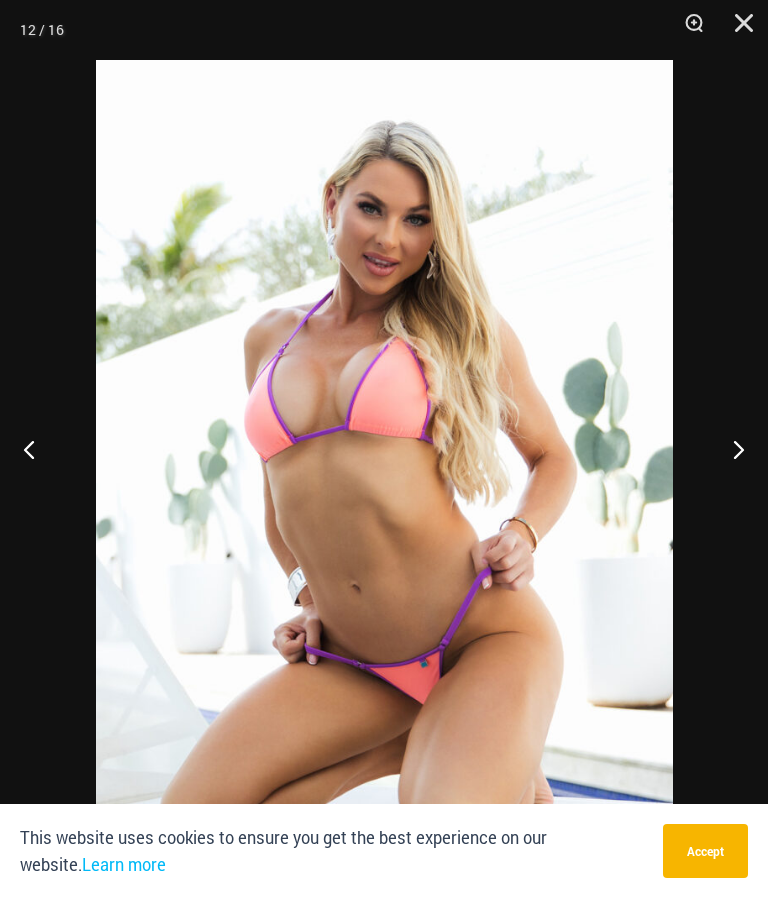 click at bounding box center (730, 449) 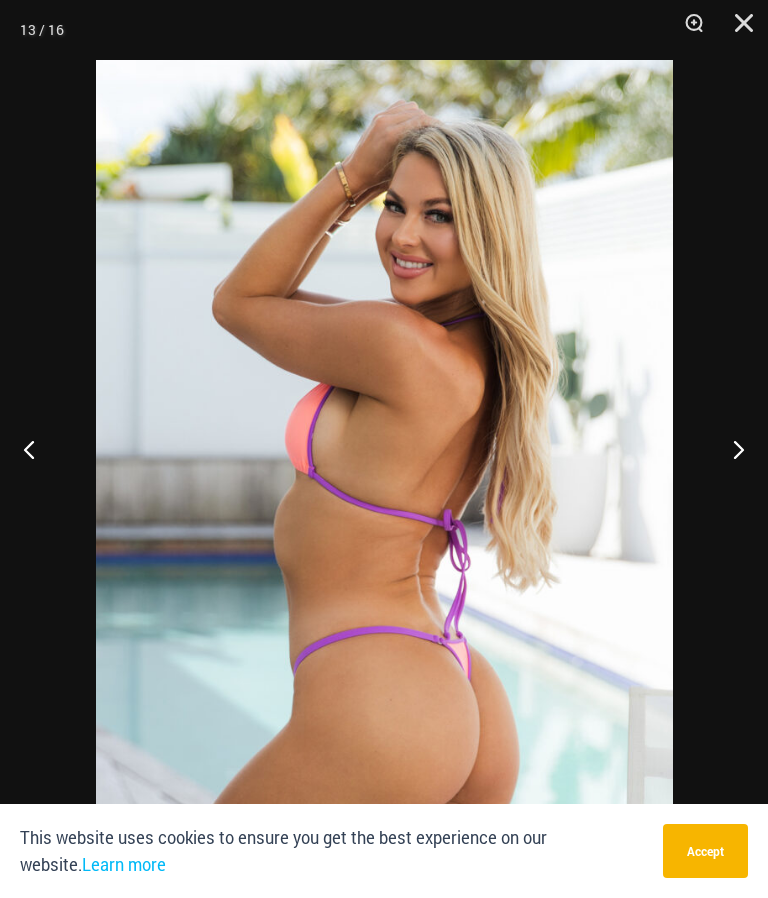 click at bounding box center (730, 449) 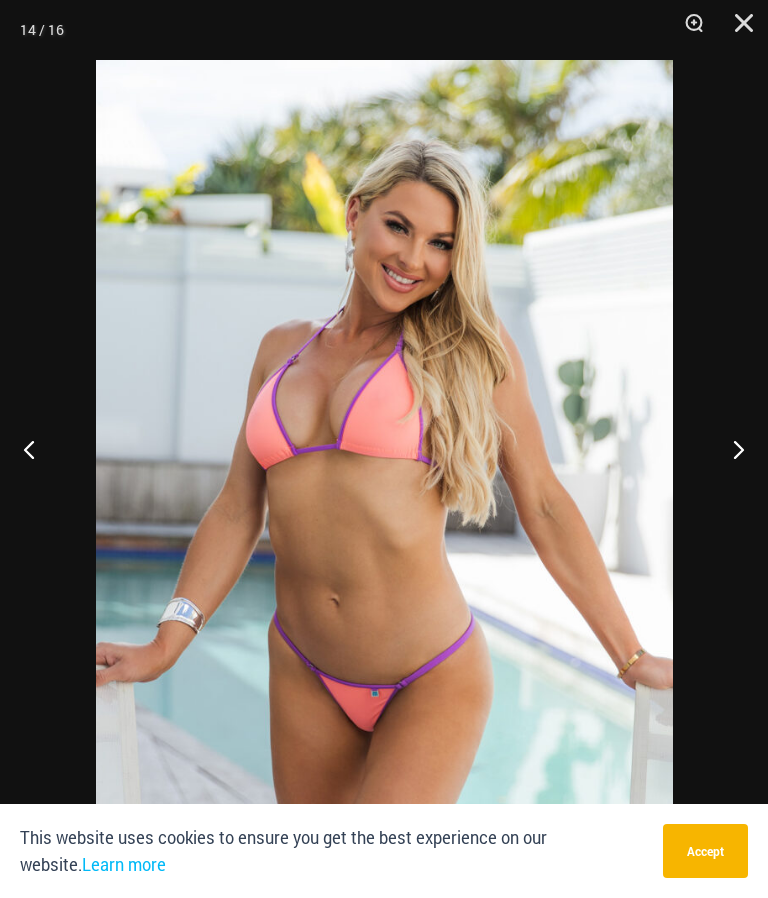 click at bounding box center [730, 449] 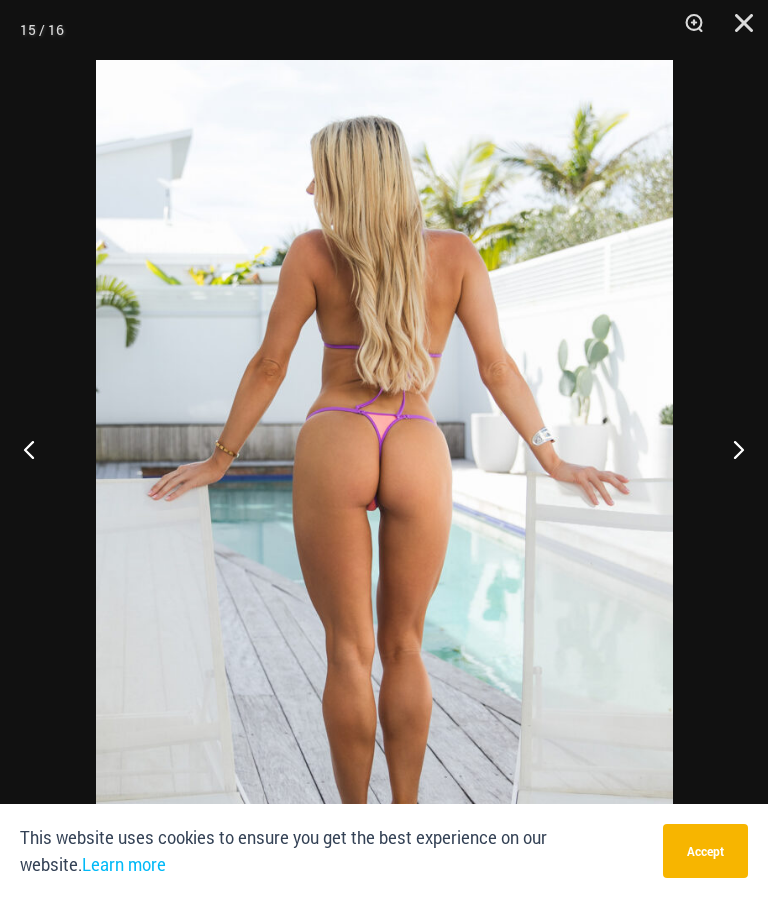 click at bounding box center [730, 449] 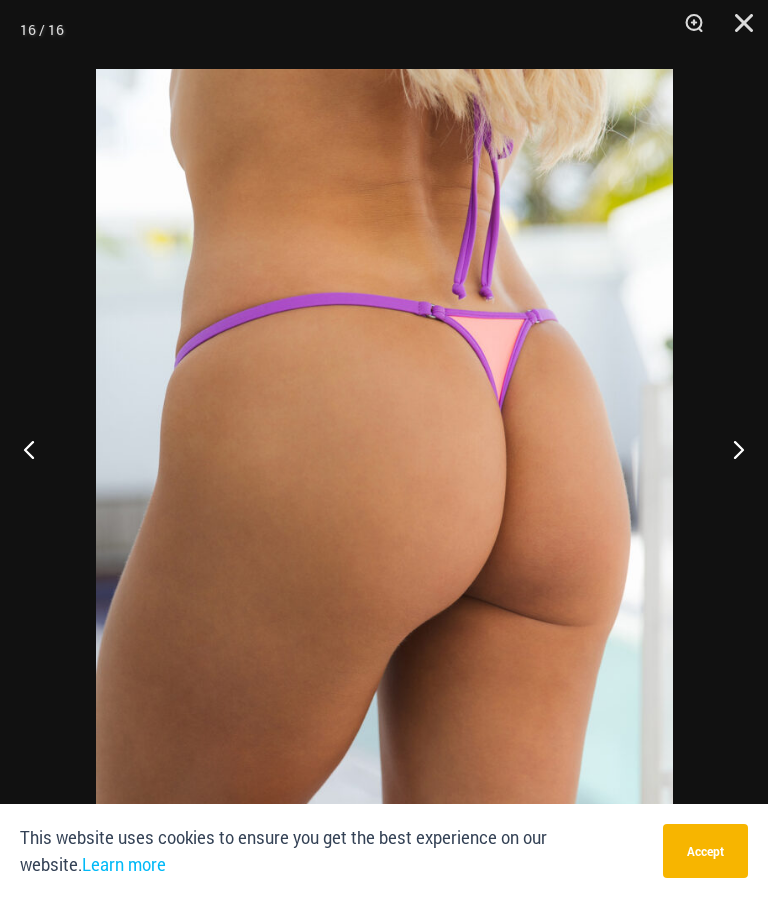 click at bounding box center [730, 449] 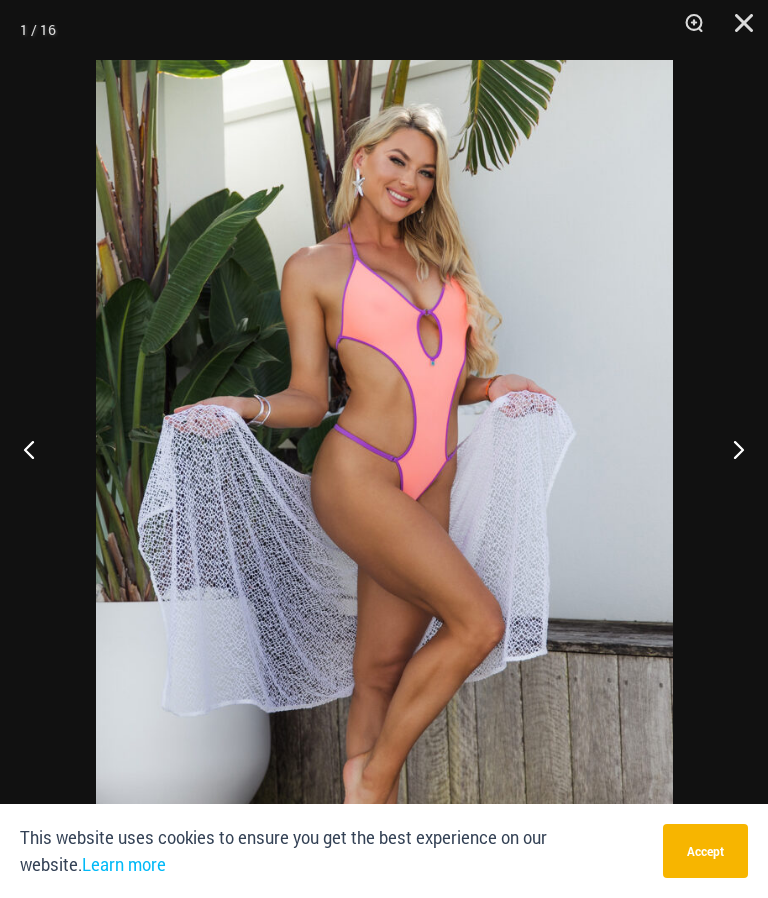click at bounding box center (730, 449) 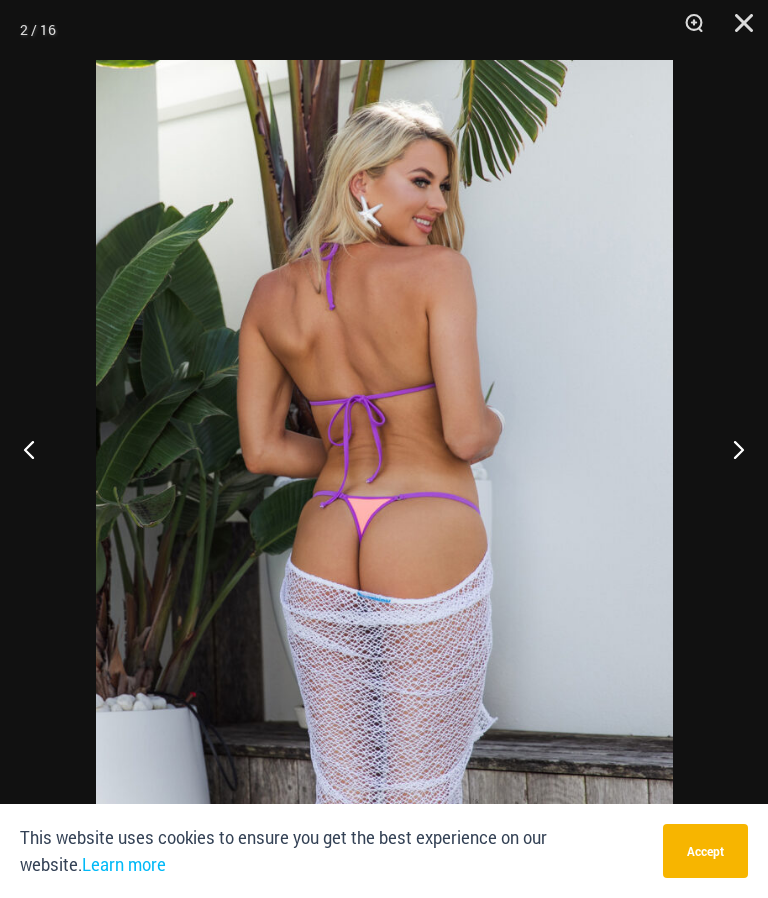 click at bounding box center [730, 449] 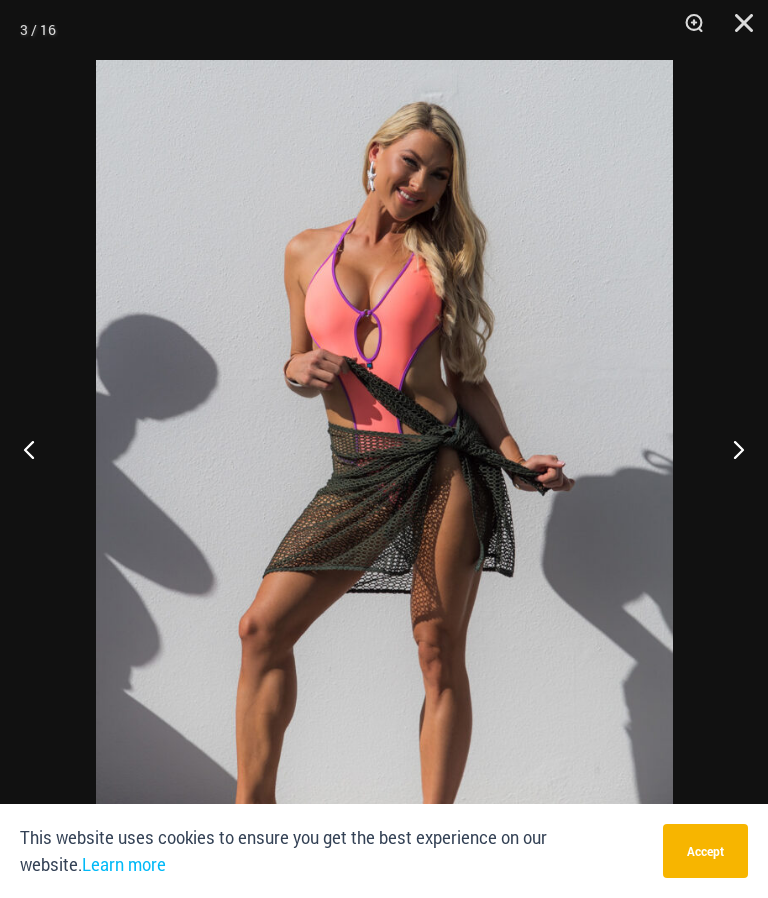 click at bounding box center [730, 449] 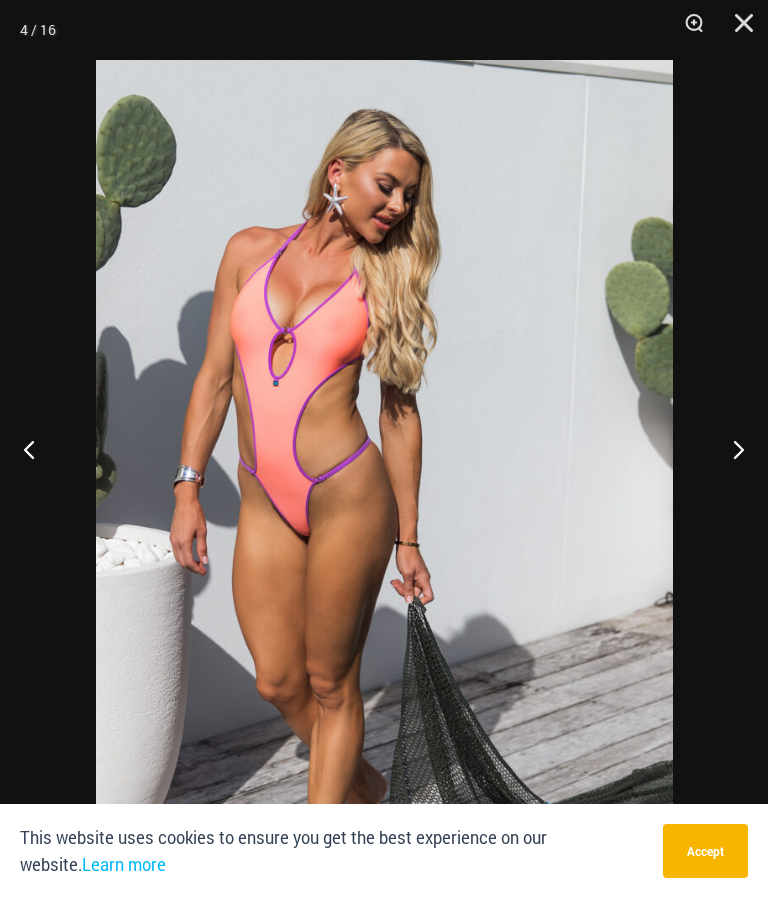 click at bounding box center (37, 449) 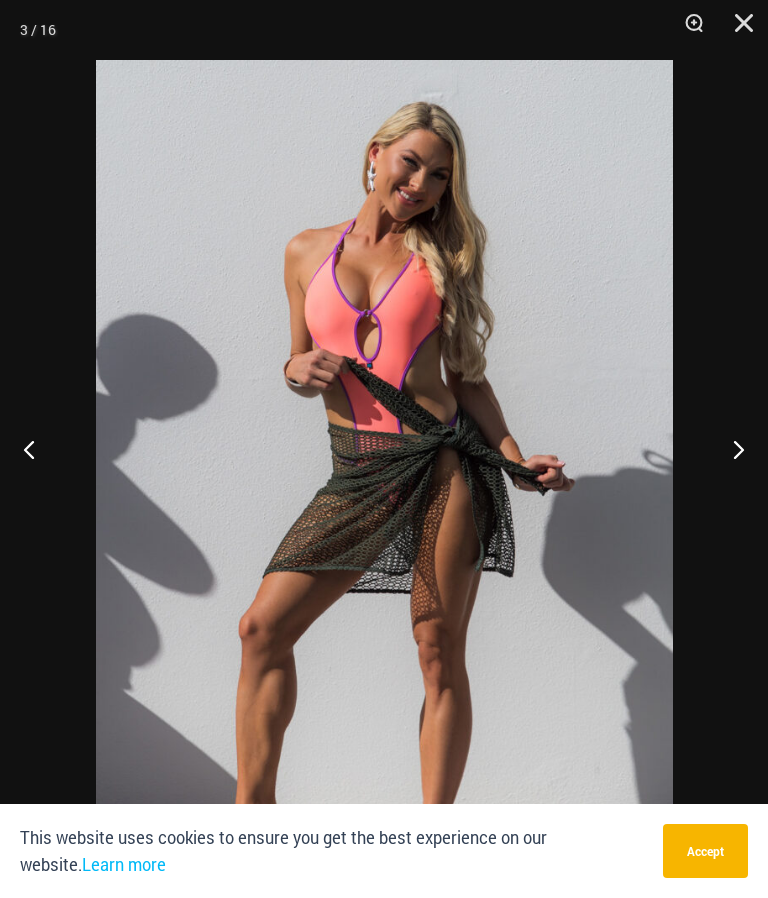 click at bounding box center (730, 449) 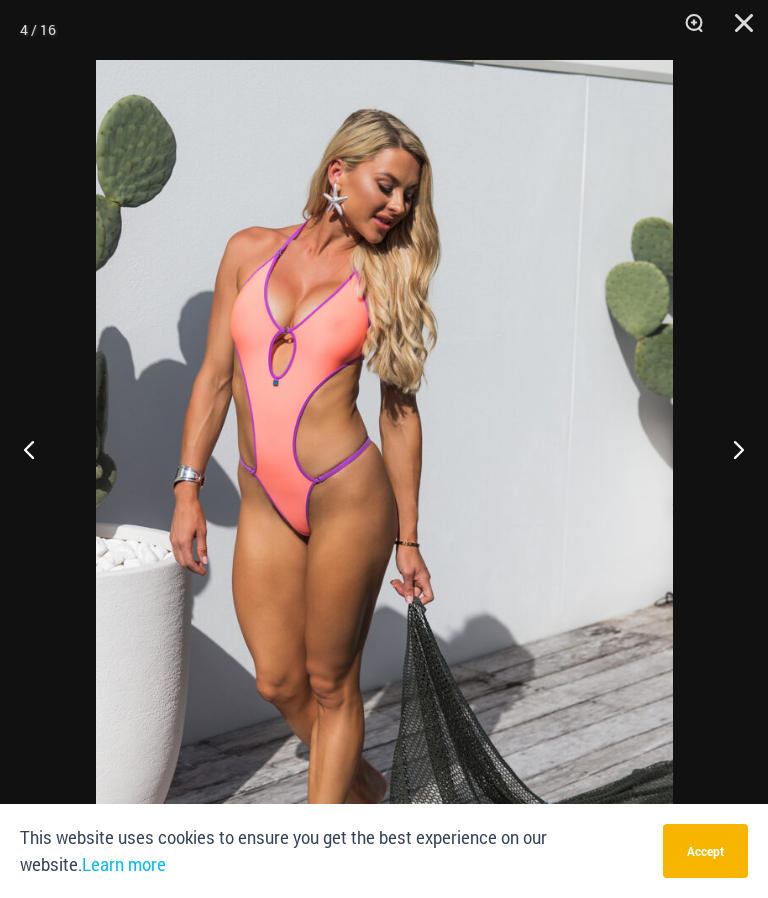click at bounding box center [730, 449] 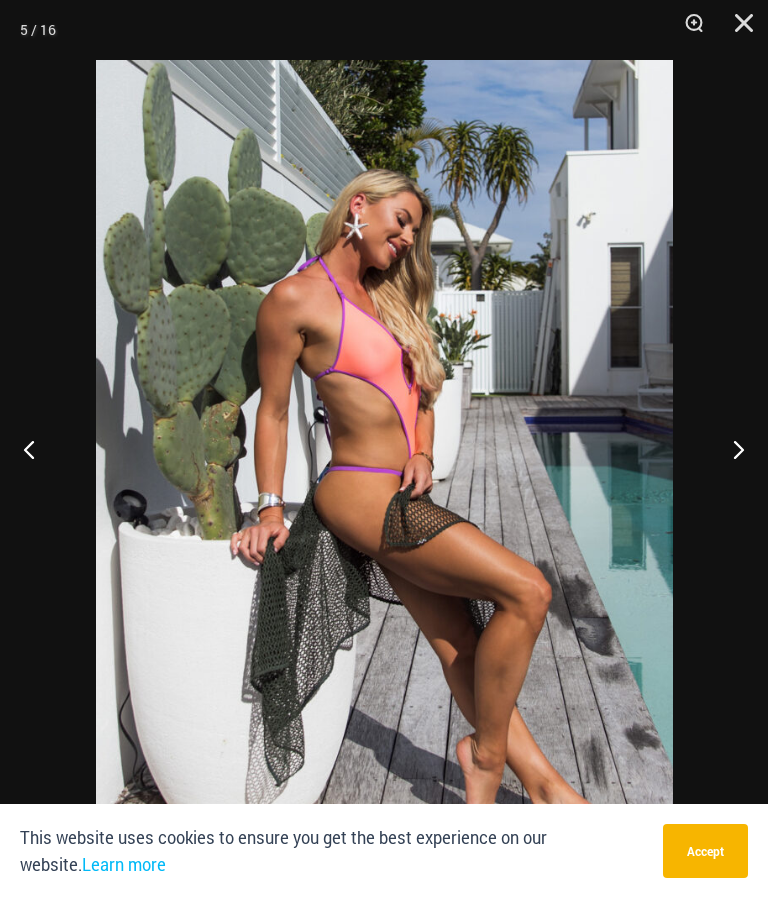 click at bounding box center (730, 449) 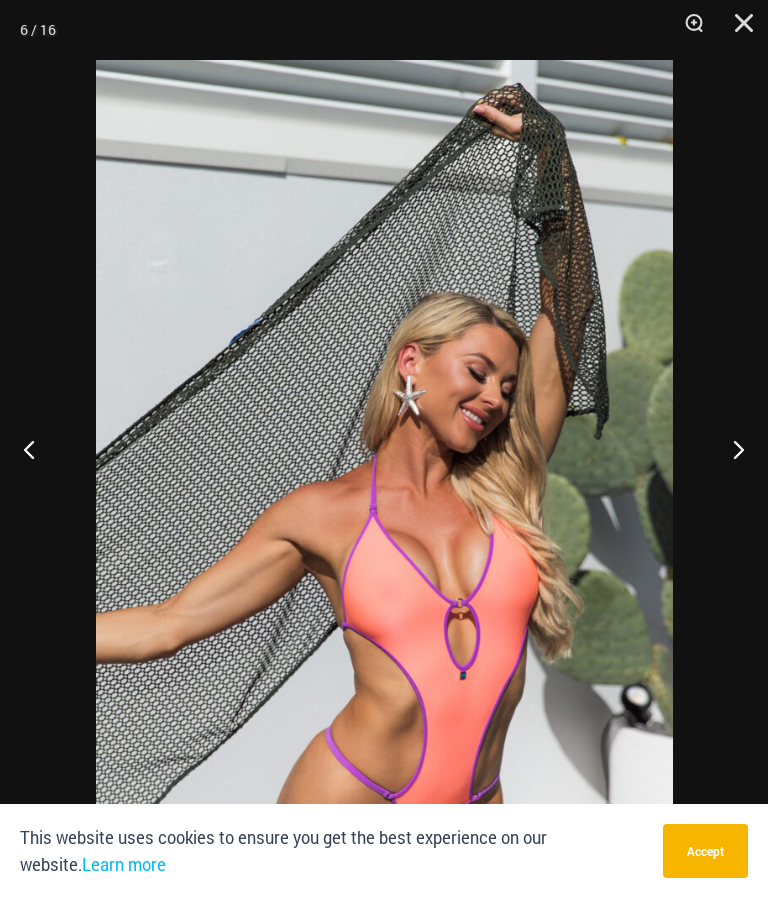 click at bounding box center [730, 449] 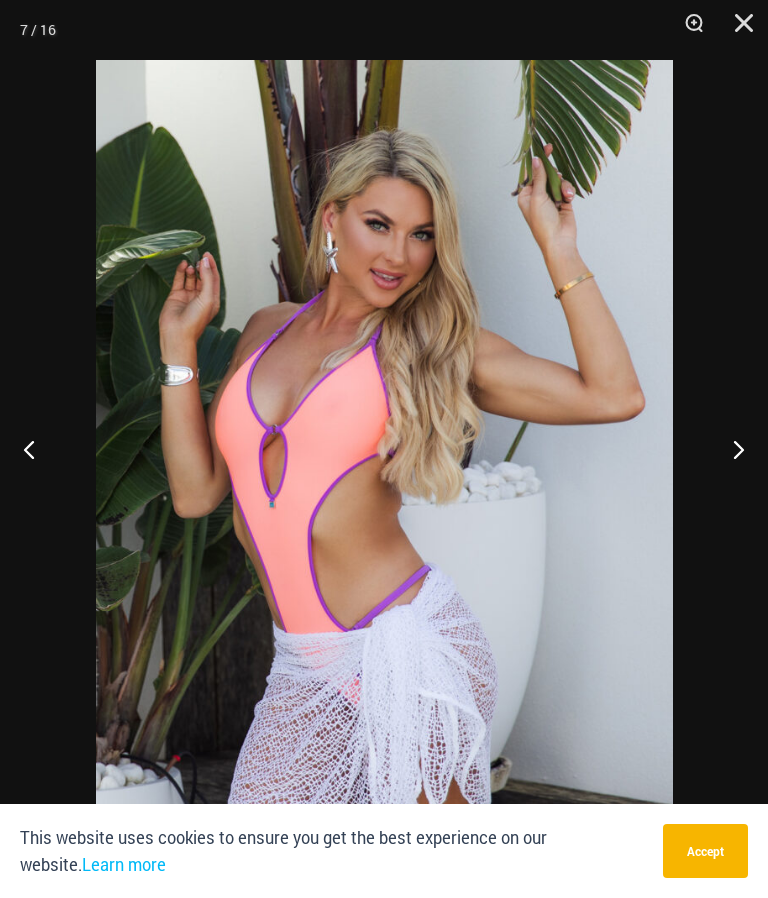 click at bounding box center (730, 449) 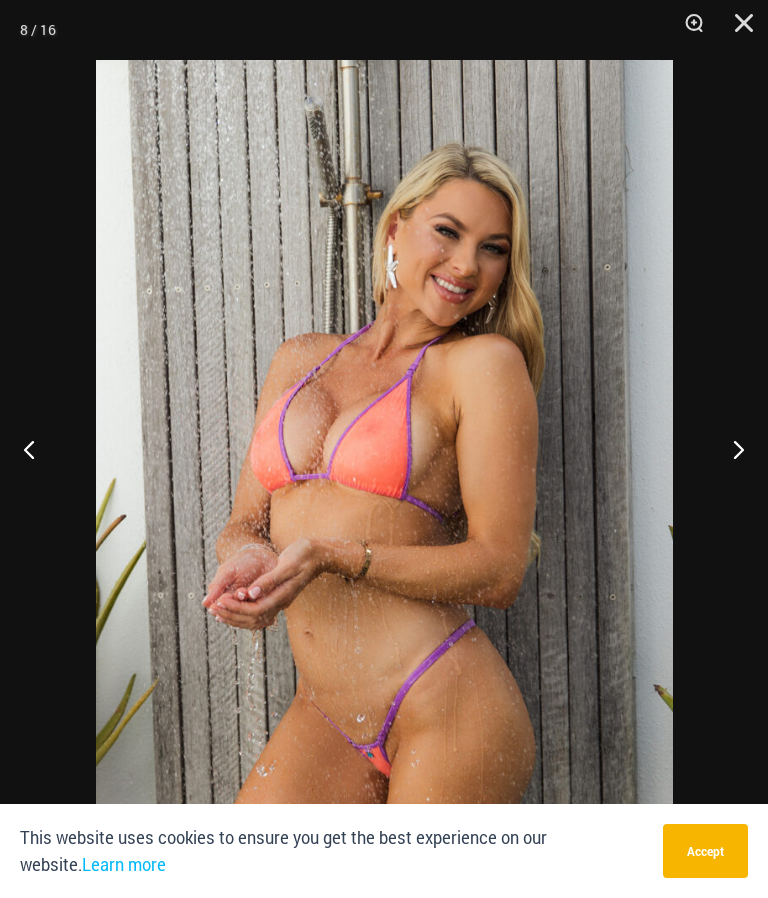 click at bounding box center (730, 449) 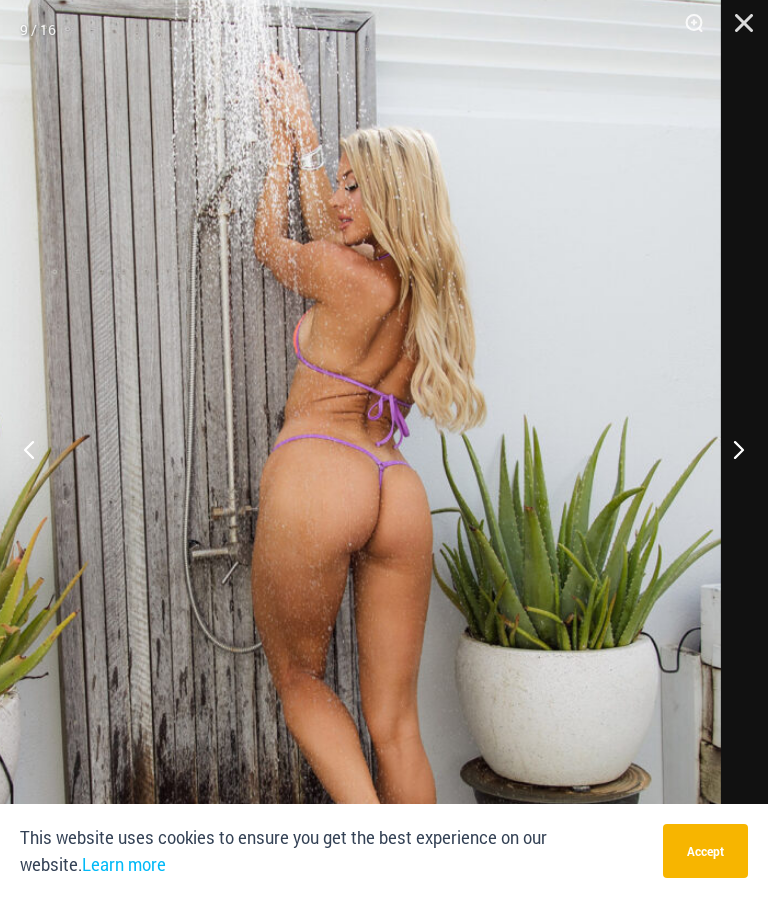 click at bounding box center [737, 30] 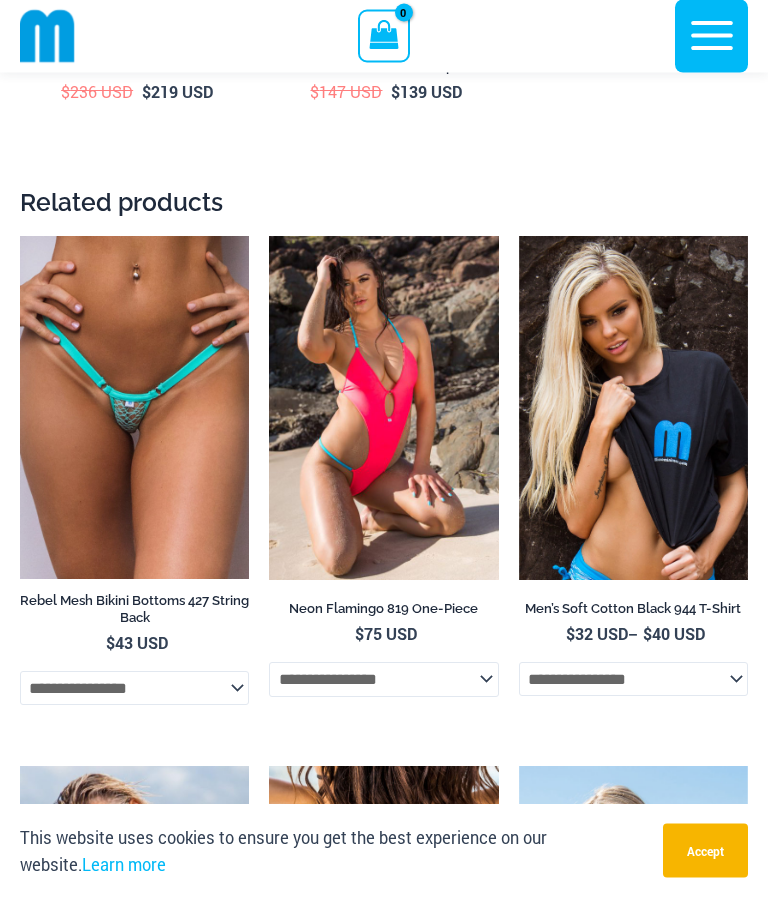 scroll, scrollTop: 9184, scrollLeft: 0, axis: vertical 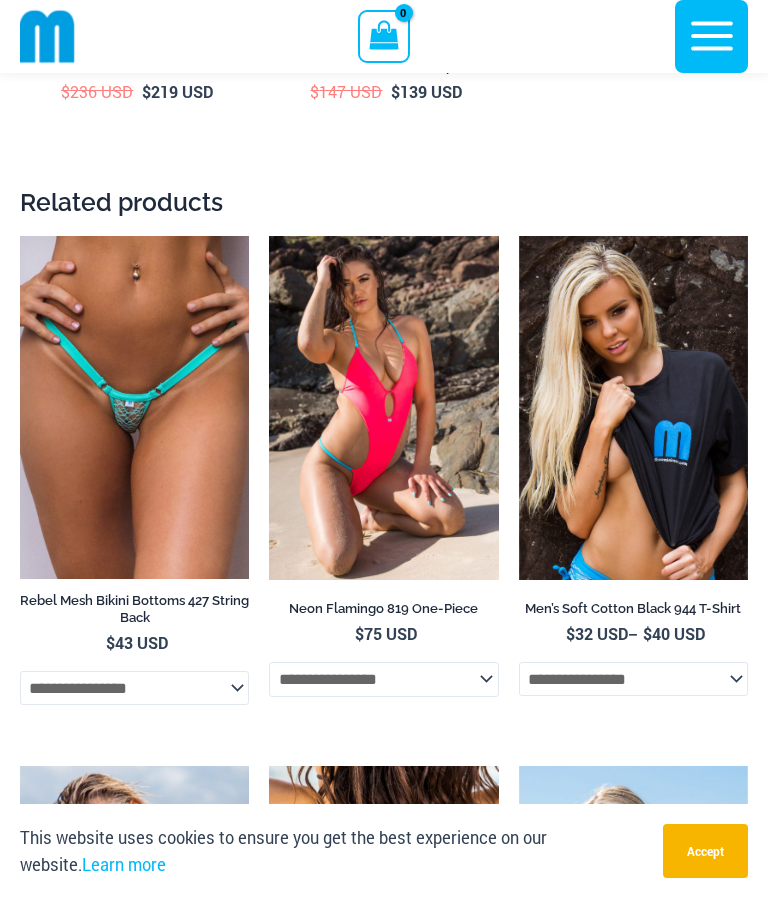click at bounding box center [20, 236] 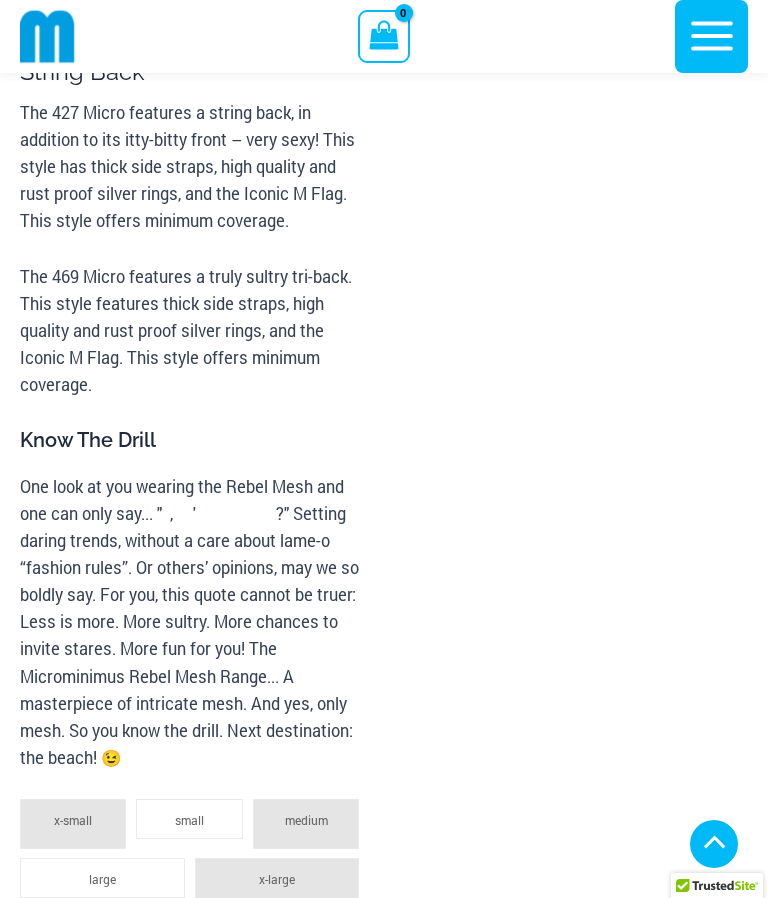 scroll, scrollTop: 1654, scrollLeft: 0, axis: vertical 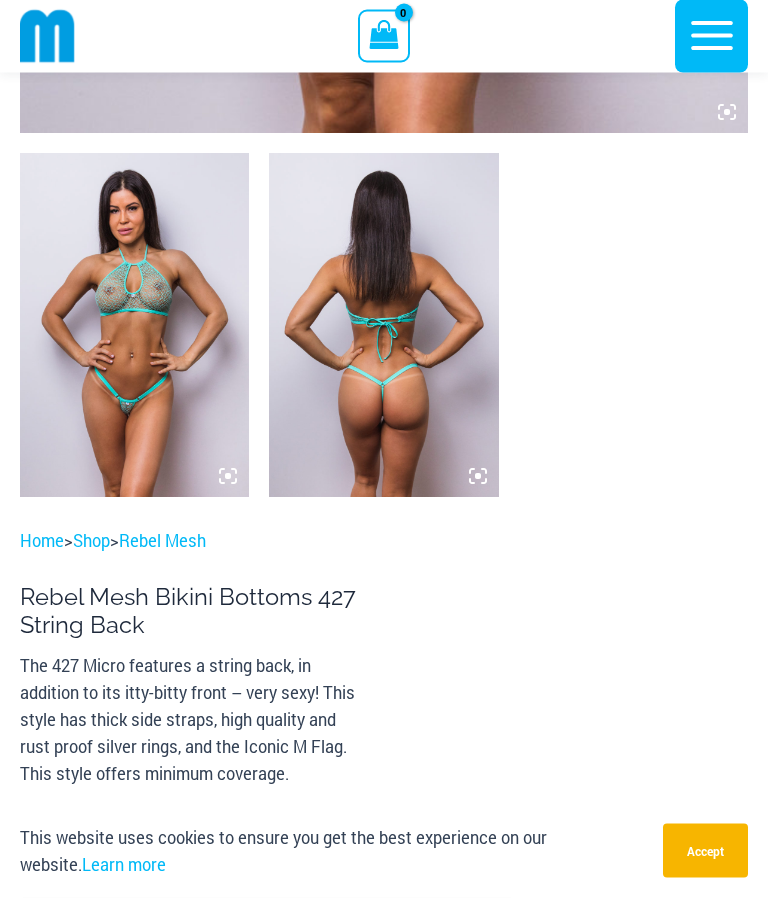 click at bounding box center (134, 326) 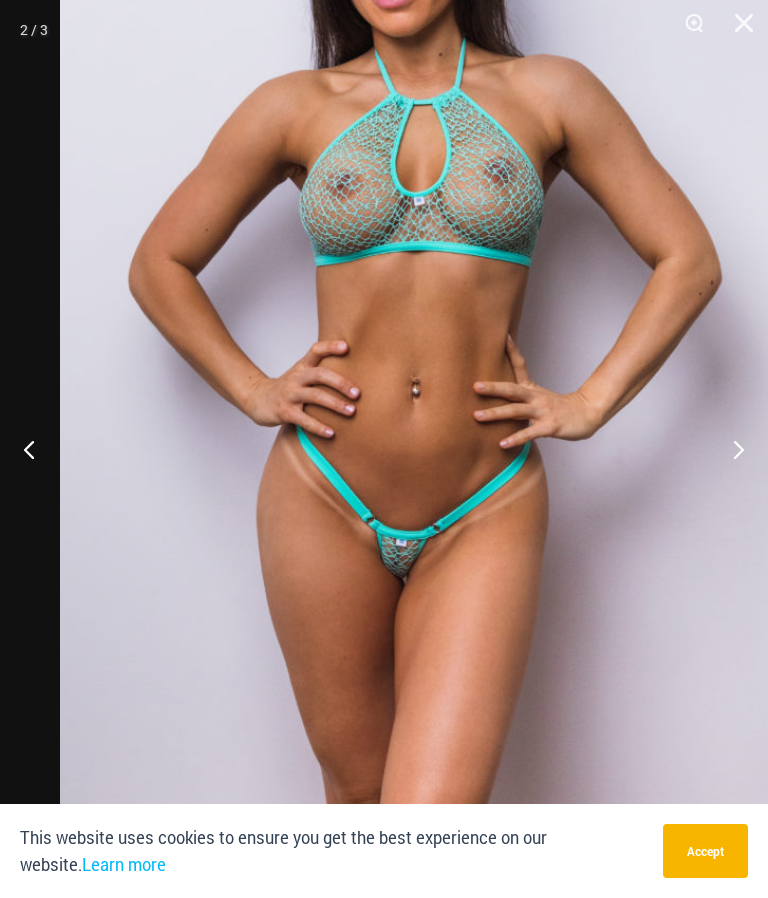 click at bounding box center [424, 294] 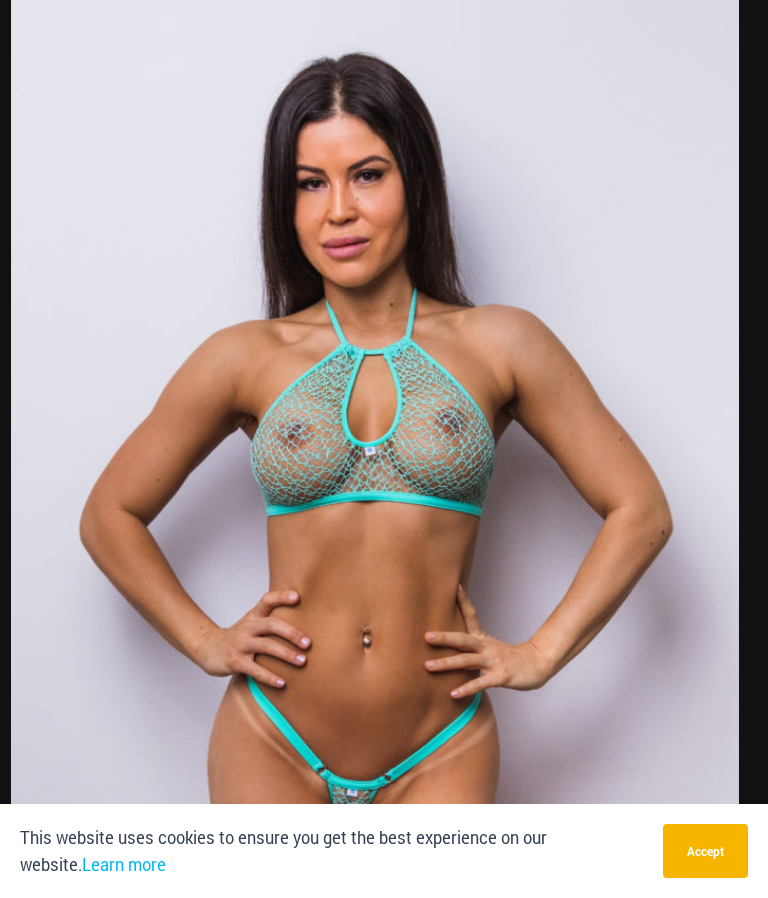 click at bounding box center (384, 449) 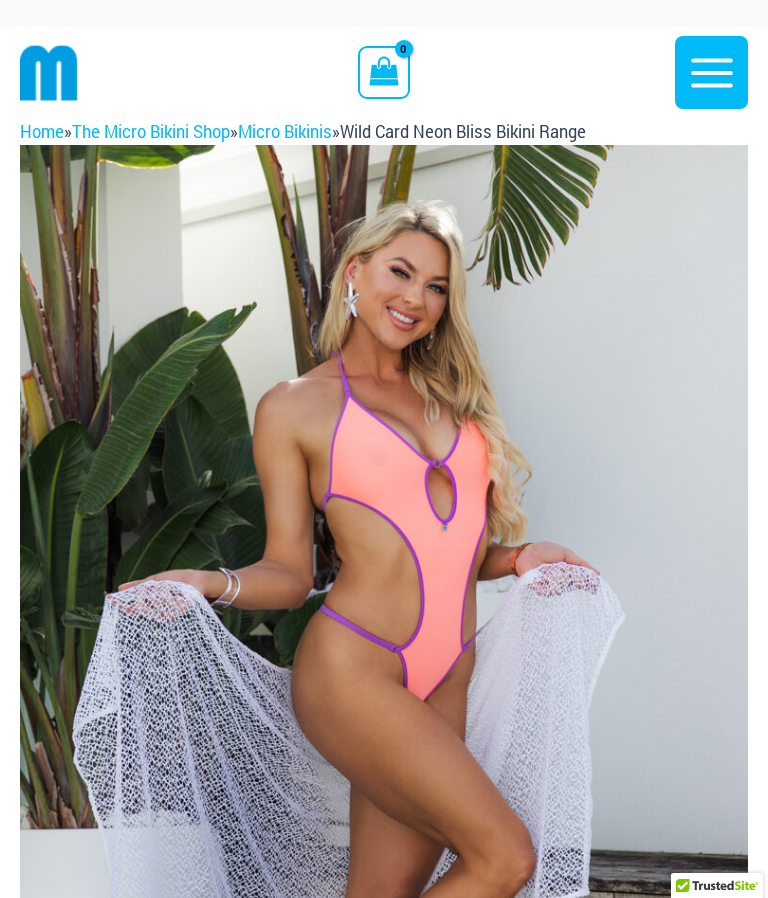scroll, scrollTop: 0, scrollLeft: 0, axis: both 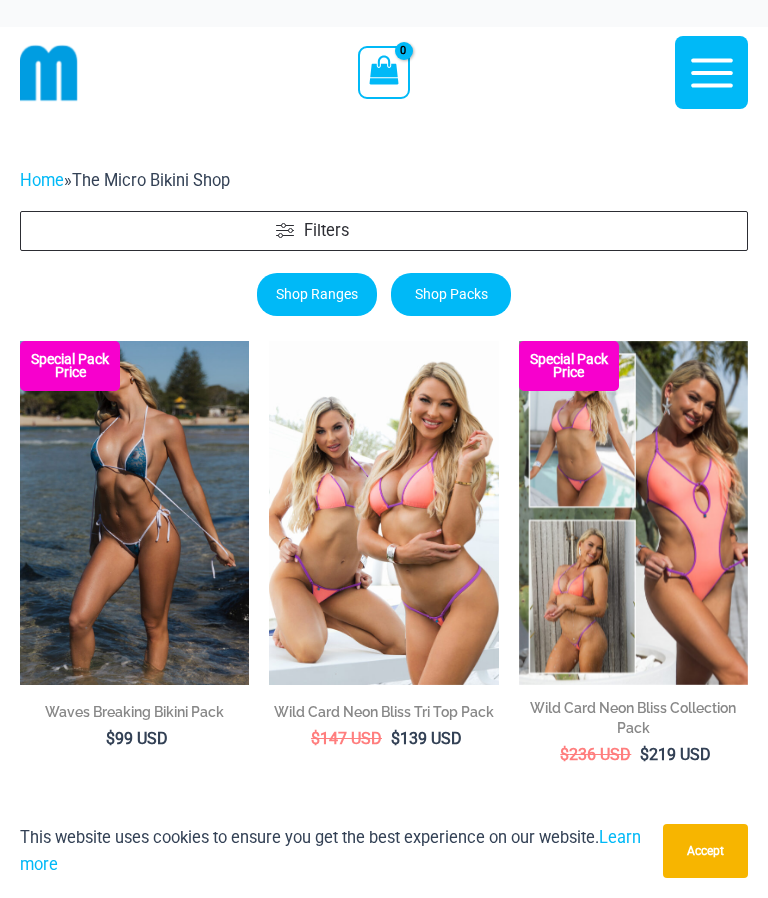 click at bounding box center (20, 341) 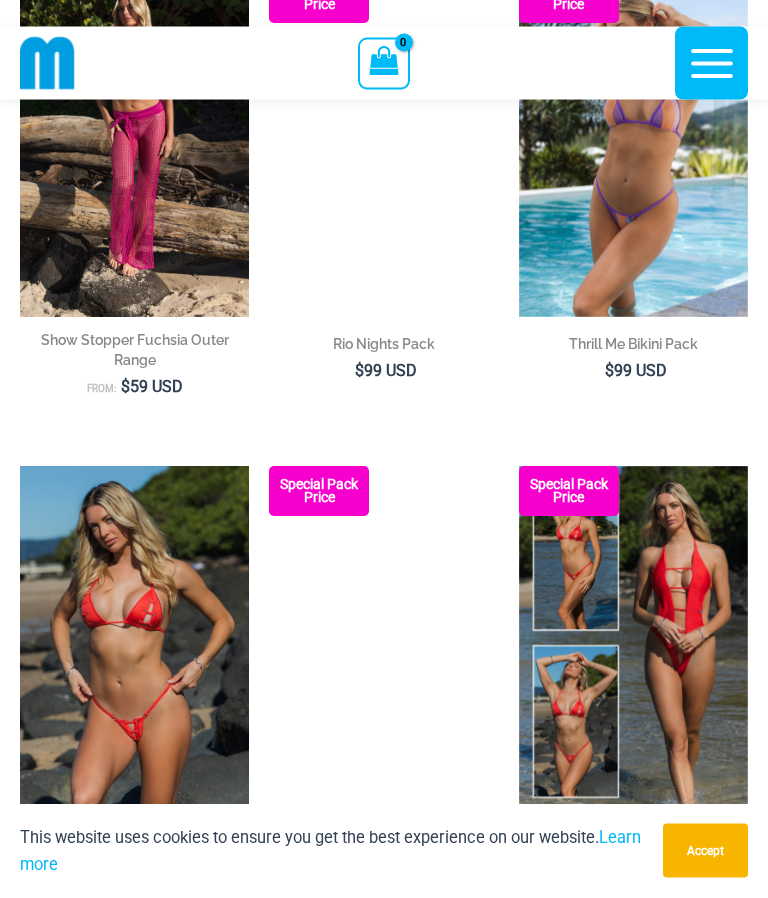 scroll, scrollTop: 1814, scrollLeft: 0, axis: vertical 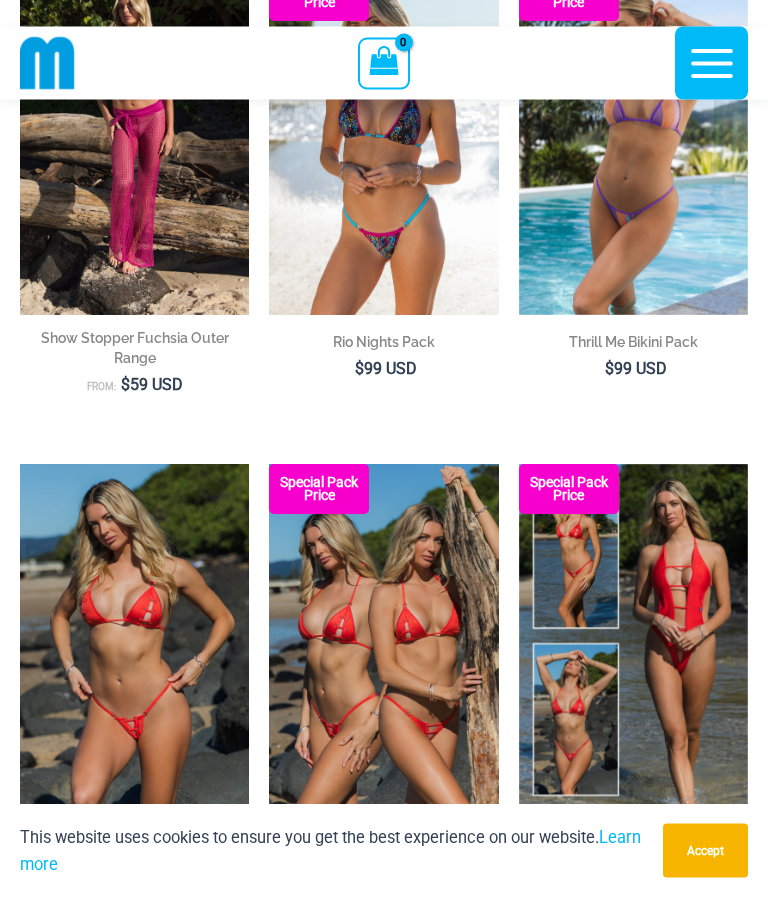 click at bounding box center (519, 465) 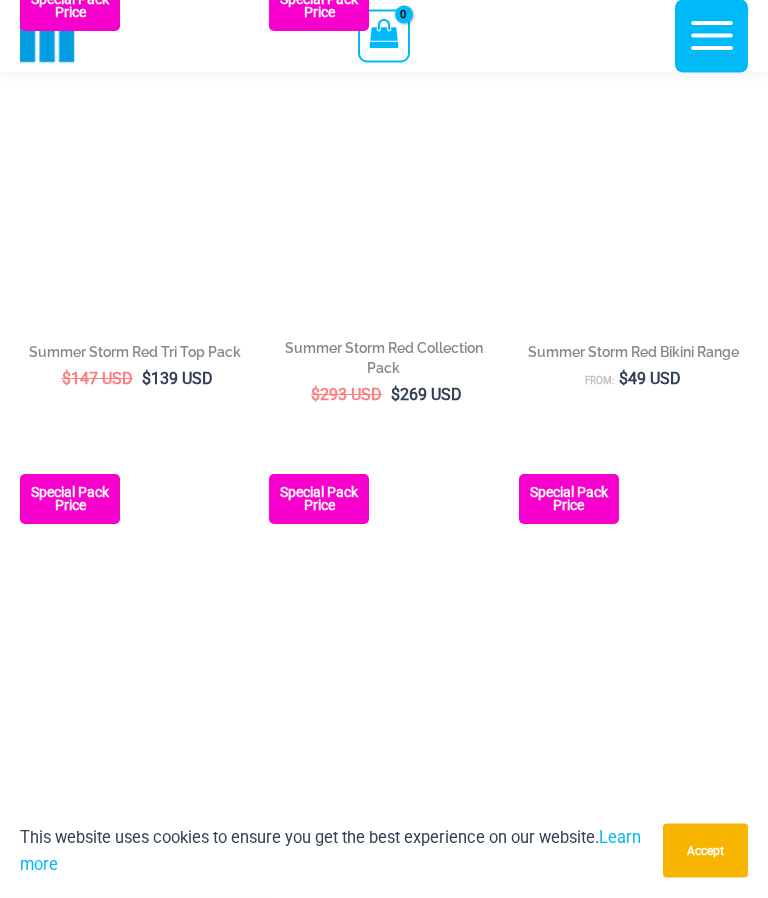 scroll, scrollTop: 3271, scrollLeft: 0, axis: vertical 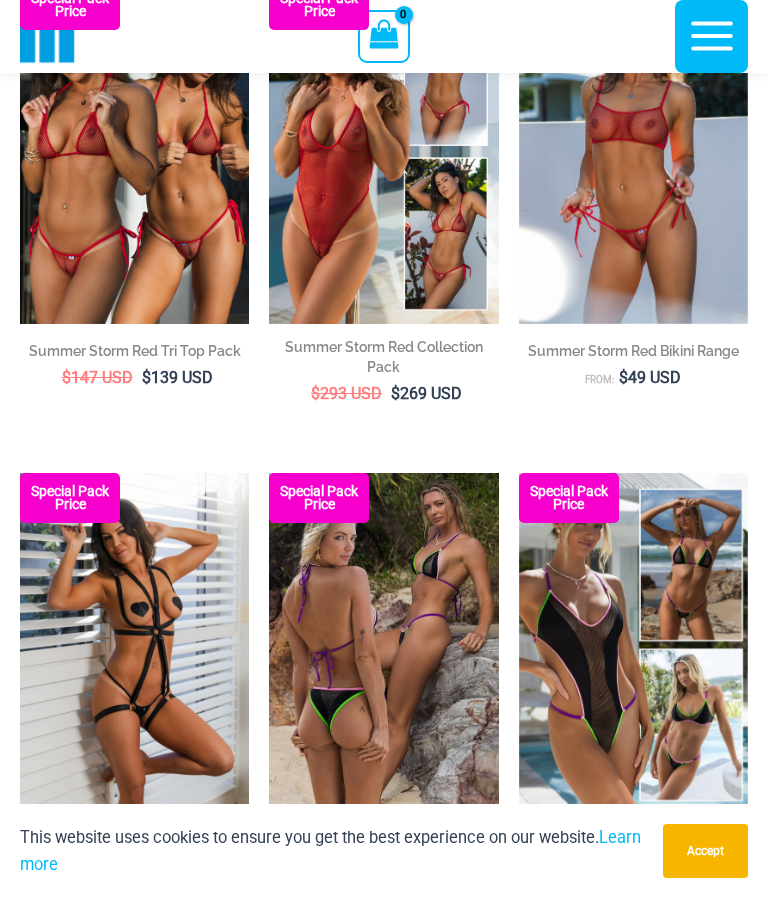 click at bounding box center (269, 473) 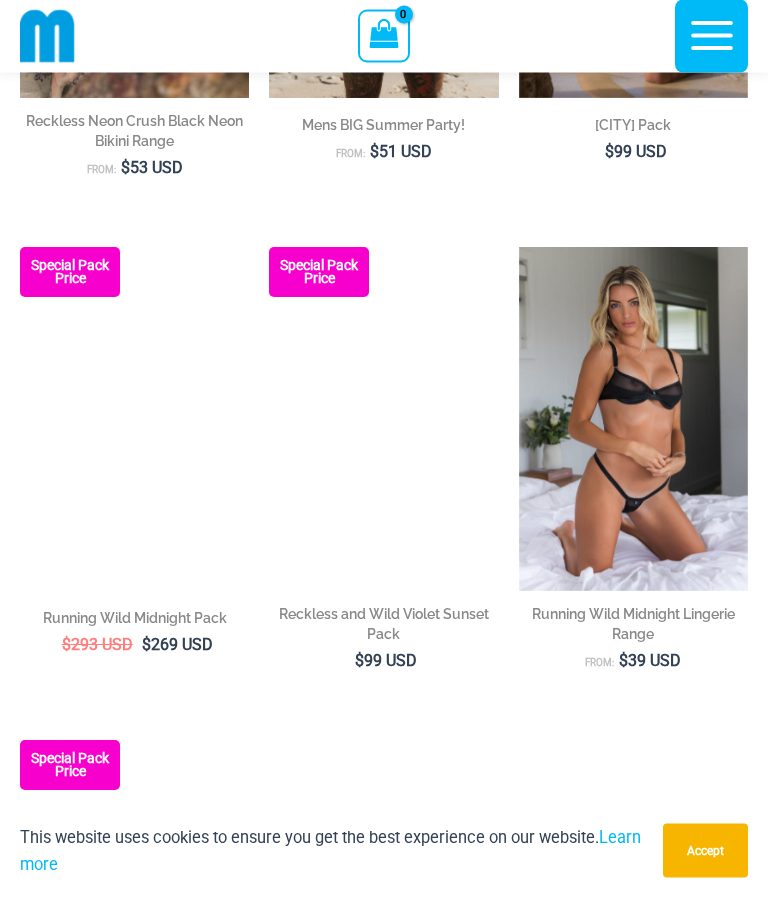scroll, scrollTop: 4500, scrollLeft: 0, axis: vertical 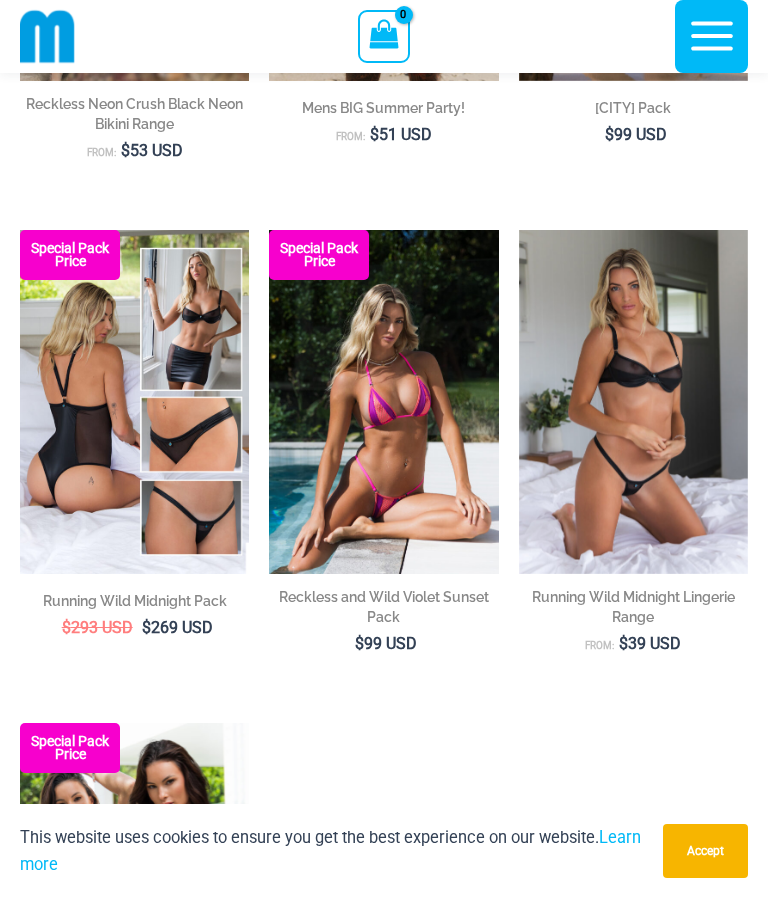 click on "Special Pack Price
Waves Breaking Bikini Pack
$ 99 USD
Wild Card Neon Bliss Tri Top Pack
$ 147 USD   Original price was: $147 USD. $ 139 USD Current price is: $139 USD.
Special Pack Price
Wild Card Neon Bliss Collection Pack
$ 236 USD   Original price was: $236 USD. $ 219 USD Current price is: $219 USD.
Wild Card Neon Bliss Bikini Range
From:  $ 49 USD
Show Stopper Jade and Fuchsia Outers Range
From:  $ 59 USD
Special Pack Price
Show Stopper Pants Collection Pack
$ 256 USD   Original price was: $256 USD. $ 245 USD
$" at bounding box center [384, -1489] 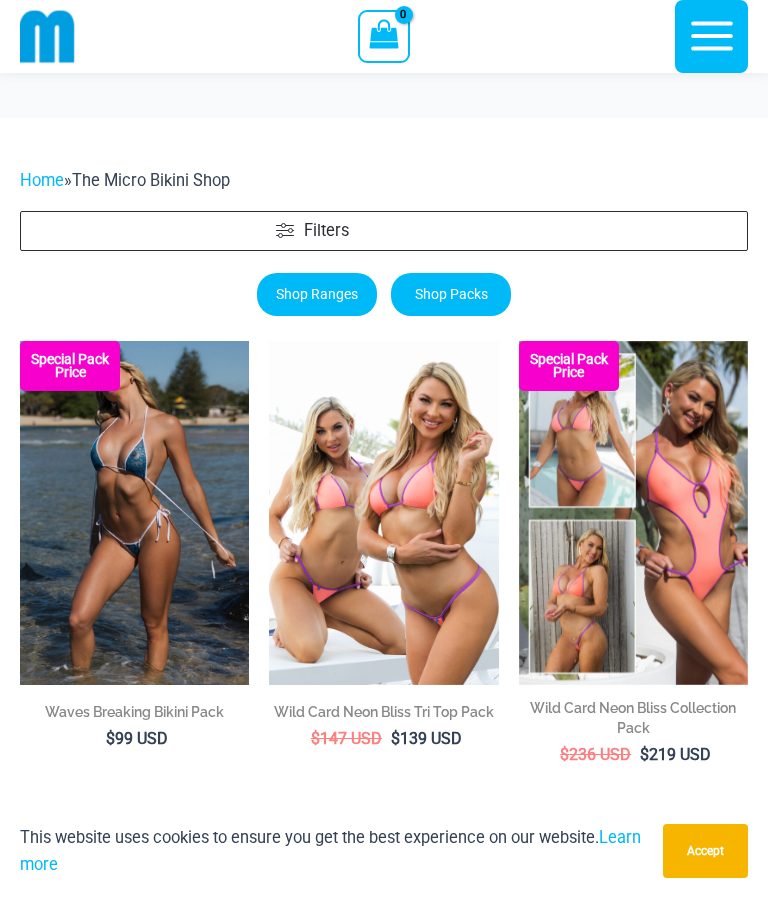scroll, scrollTop: 4587, scrollLeft: 0, axis: vertical 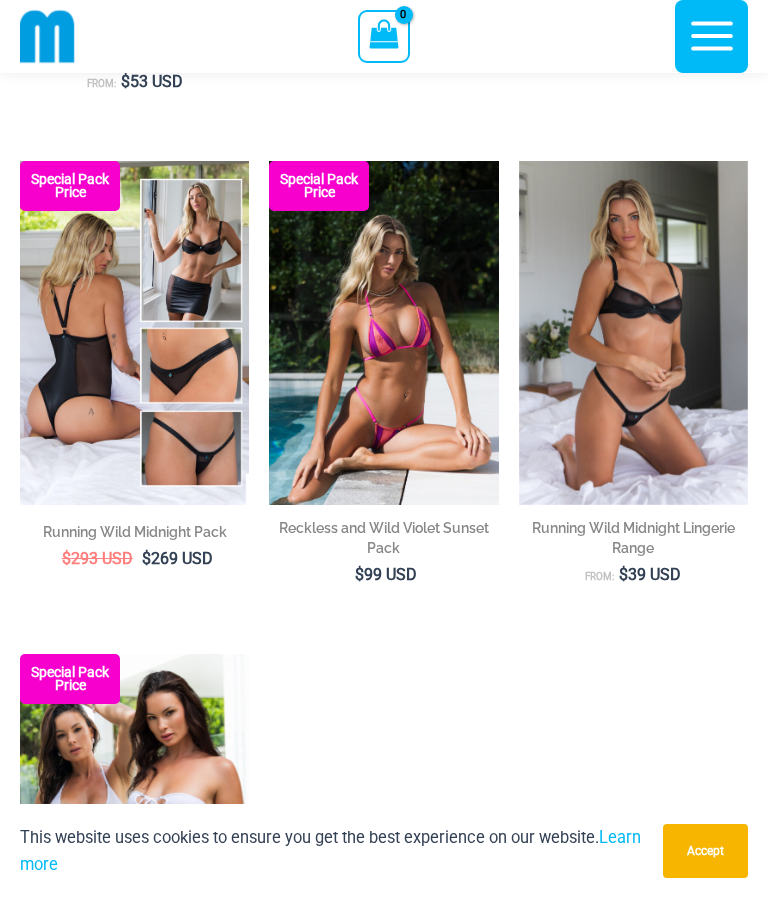 click at bounding box center (519, 161) 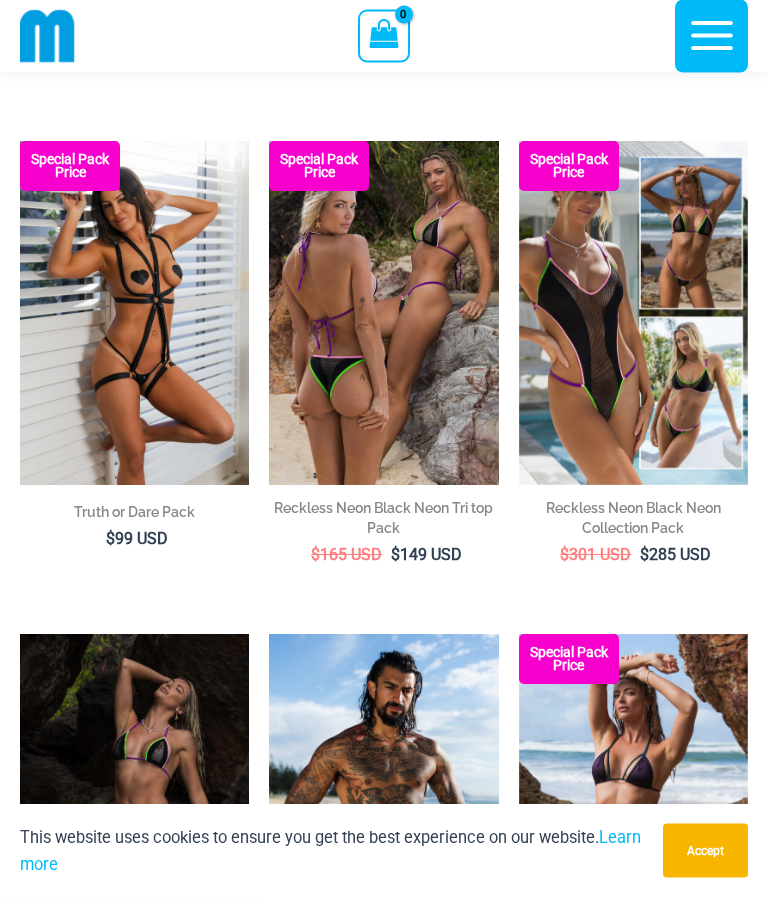 scroll, scrollTop: 3603, scrollLeft: 0, axis: vertical 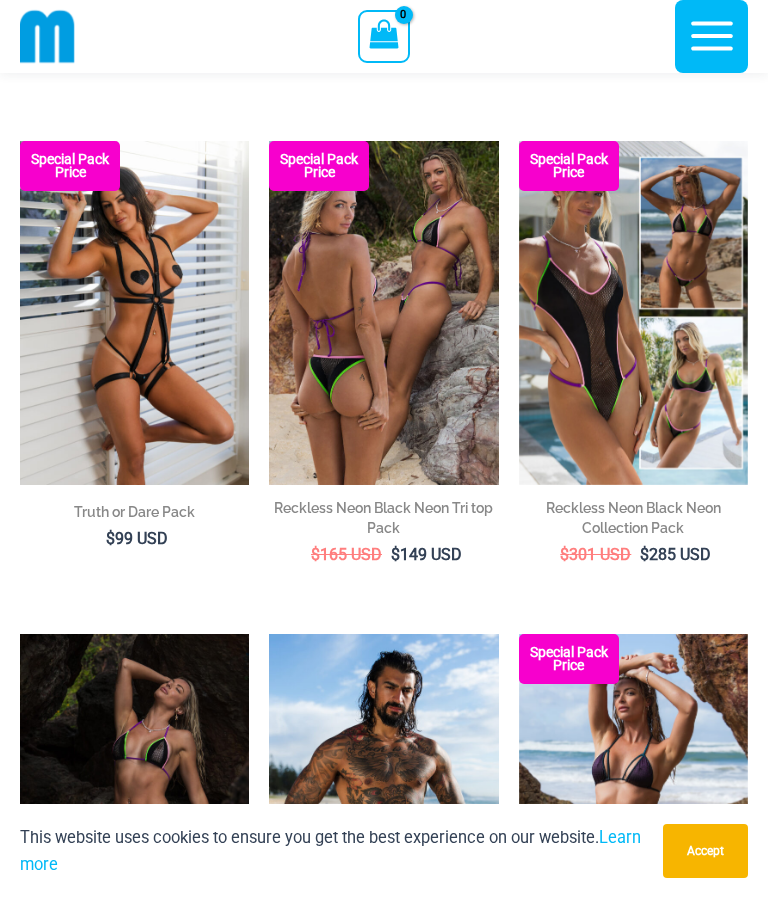 click at bounding box center (20, 141) 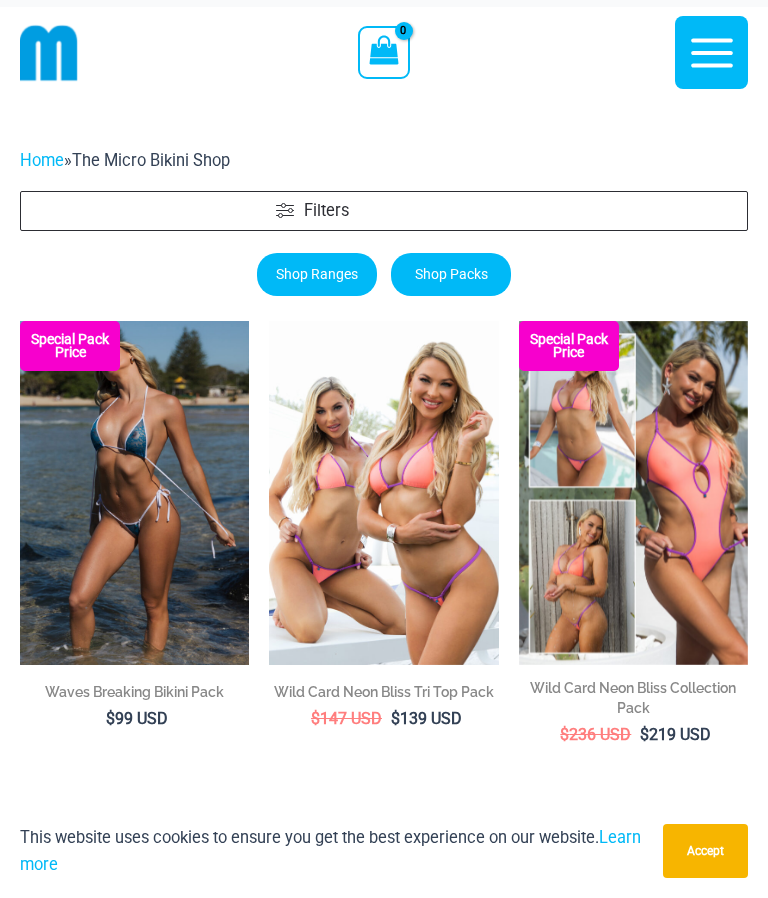 scroll, scrollTop: 18, scrollLeft: 0, axis: vertical 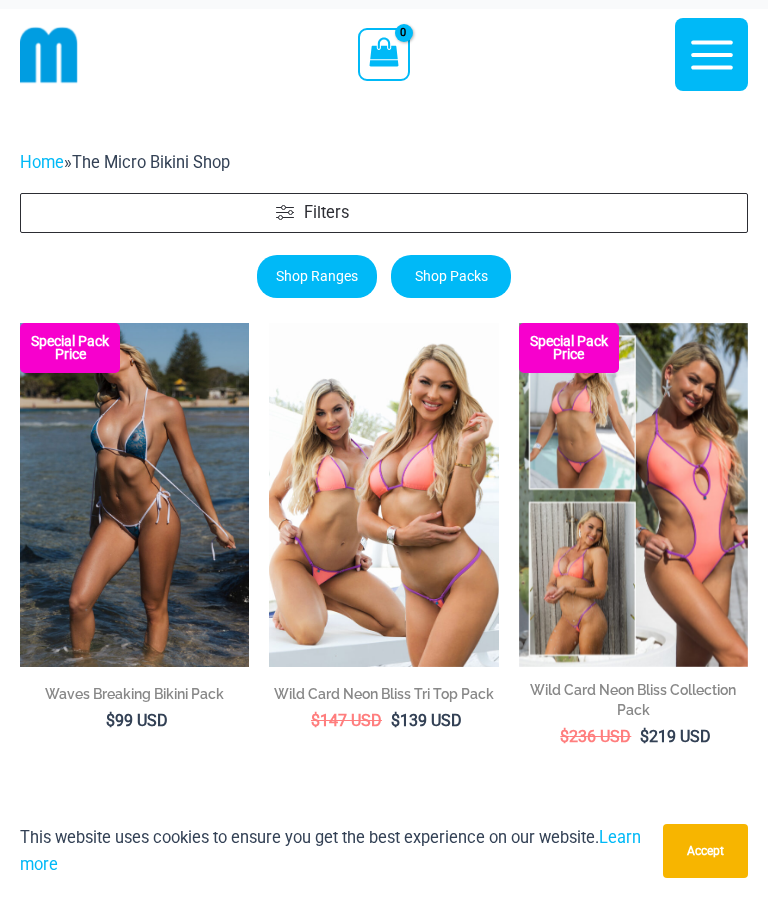click on "Home  »  The Micro Bikini Shop
Filters
Shop Ranges   Shop Packs
Special Pack Price
Waves Breaking Bikini Pack
$ 99 USD
Wild Card Neon Bliss Tri Top Pack
$ 147 USD   Original price was: $147 USD. $ 139 USD Current price is: $139 USD.
Special Pack Price
Wild Card Neon Bliss Collection Pack
$ 236 USD   Original price was: $236 USD. $ 219 USD Current price is: $219 USD.
Wild Card Neon Bliss Bikini Range
From:  $ 49 USD
Show Stopper Jade and Fuchsia Outers Range
From:  $ 59 USD
Special Pack Price" at bounding box center [384, 2924] 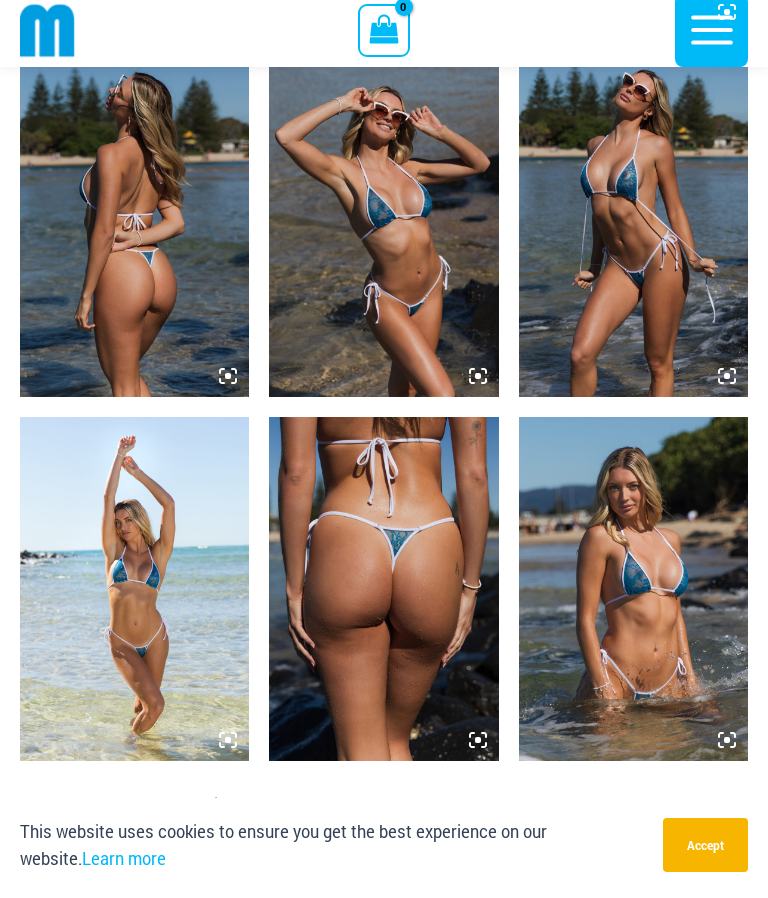 scroll, scrollTop: 1563, scrollLeft: 0, axis: vertical 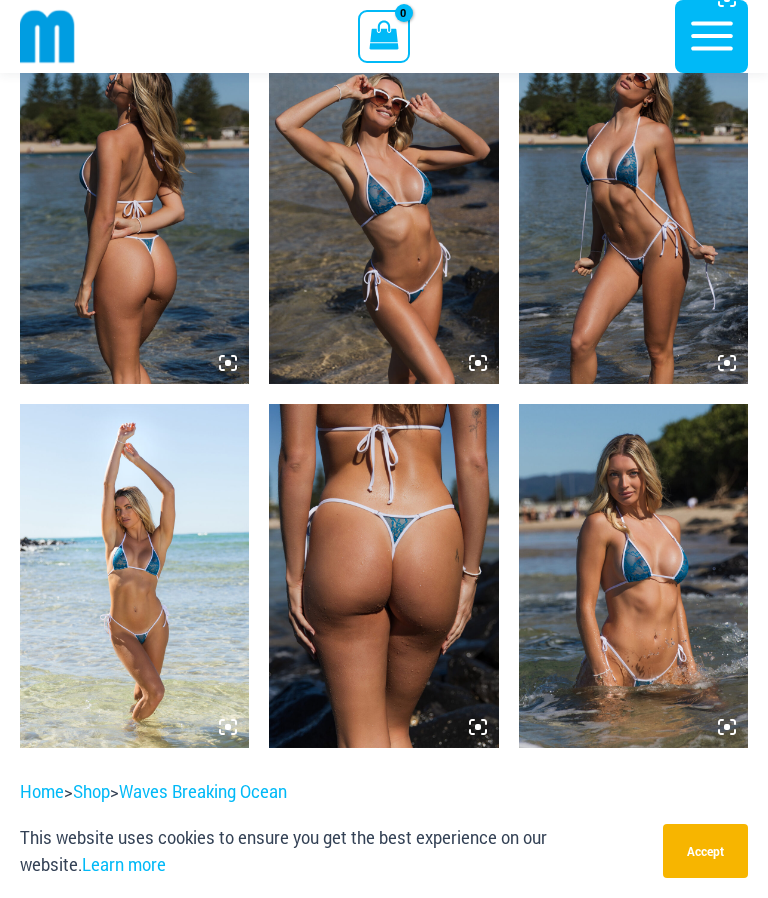 click at bounding box center [633, 576] 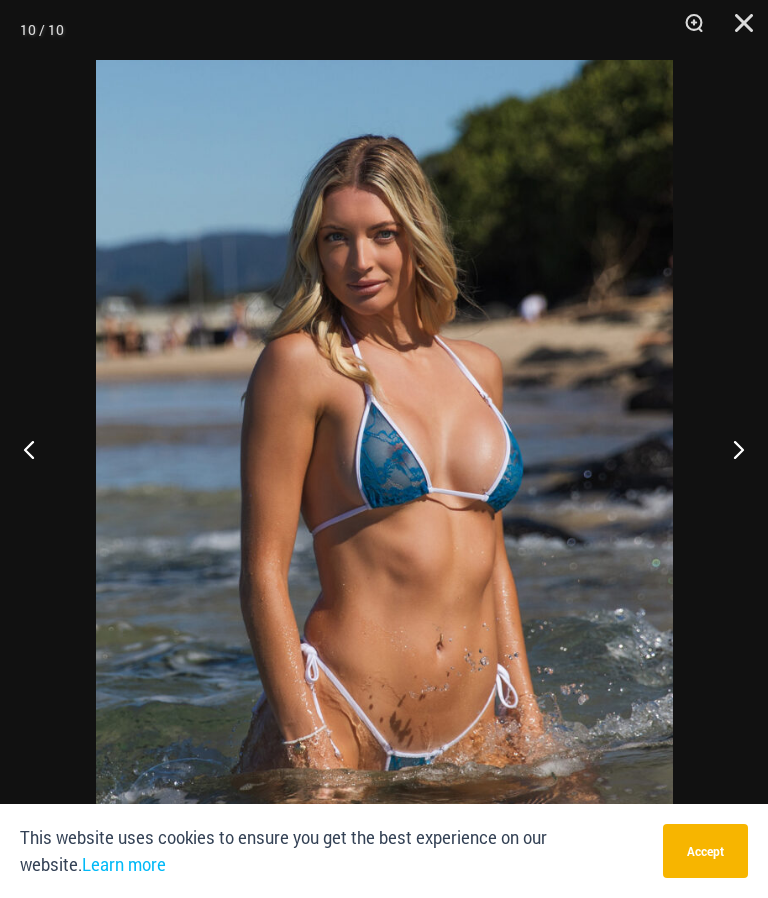 click at bounding box center [737, 30] 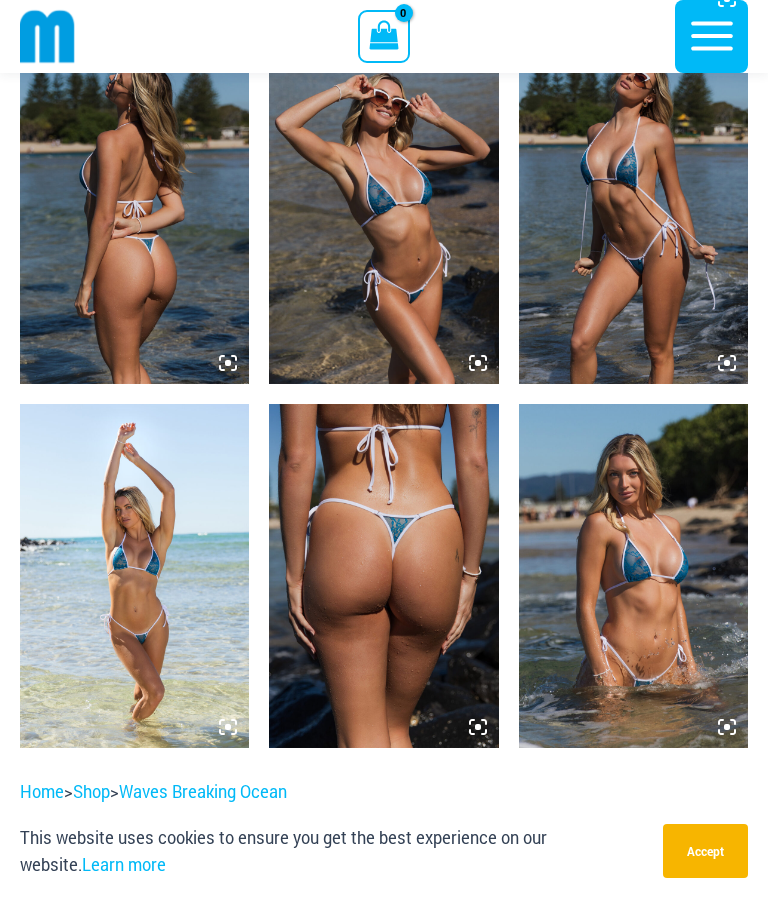 click at bounding box center (134, 576) 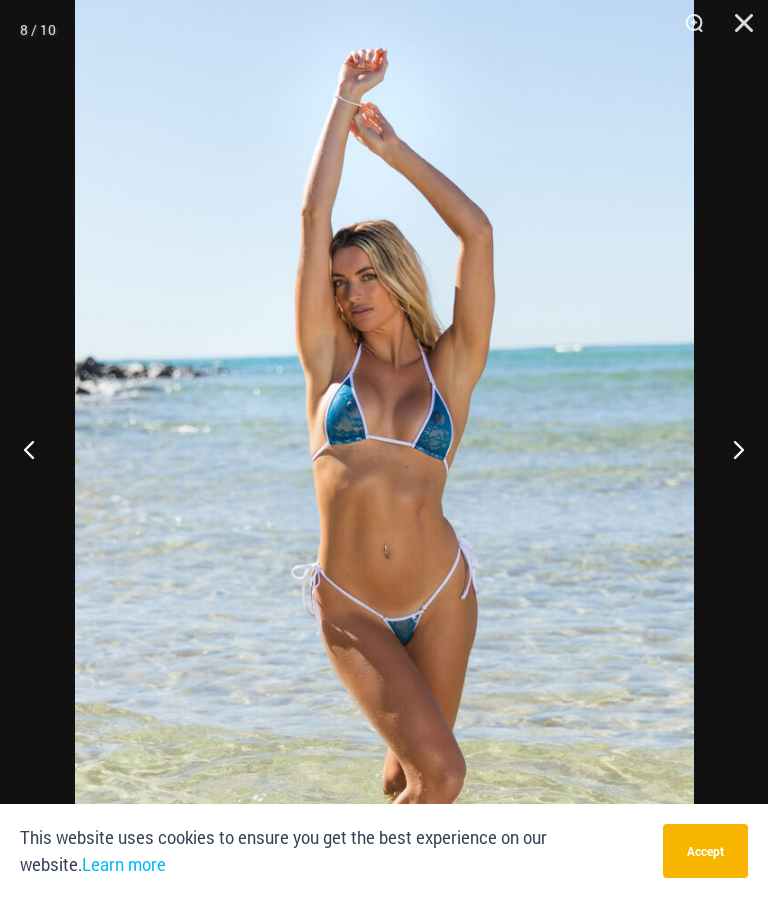 click at bounding box center (737, 30) 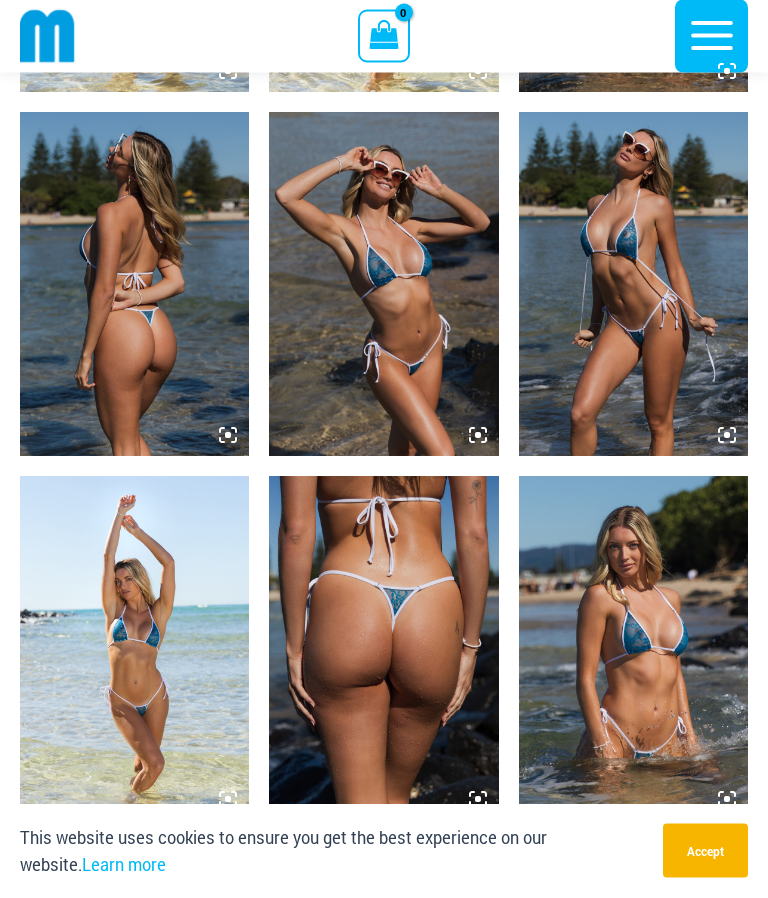 scroll, scrollTop: 1486, scrollLeft: 0, axis: vertical 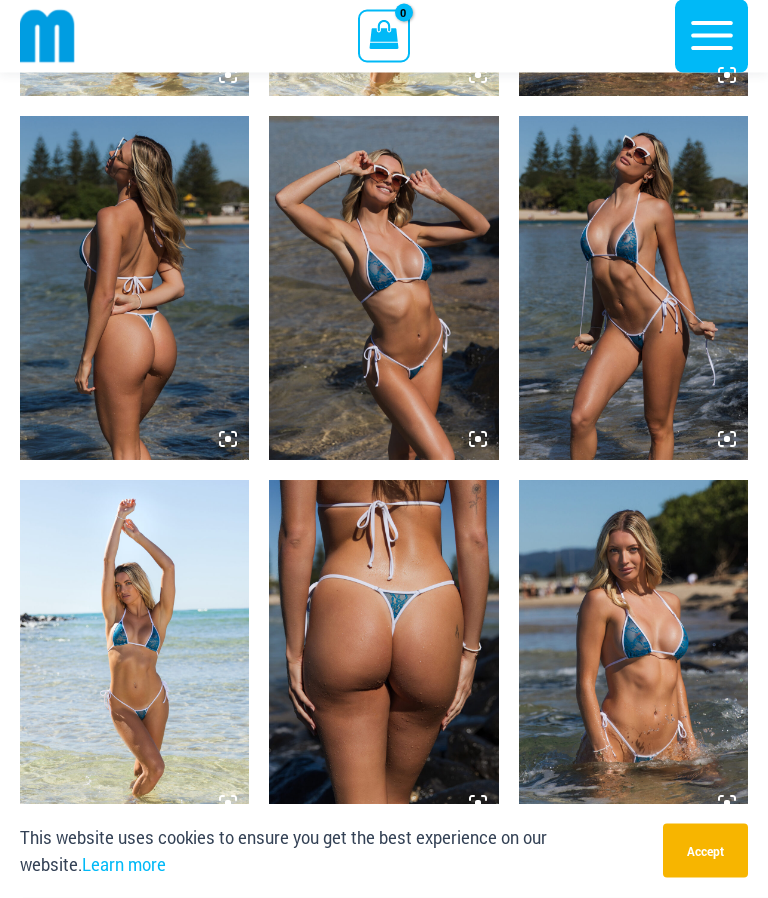 click at bounding box center (633, 289) 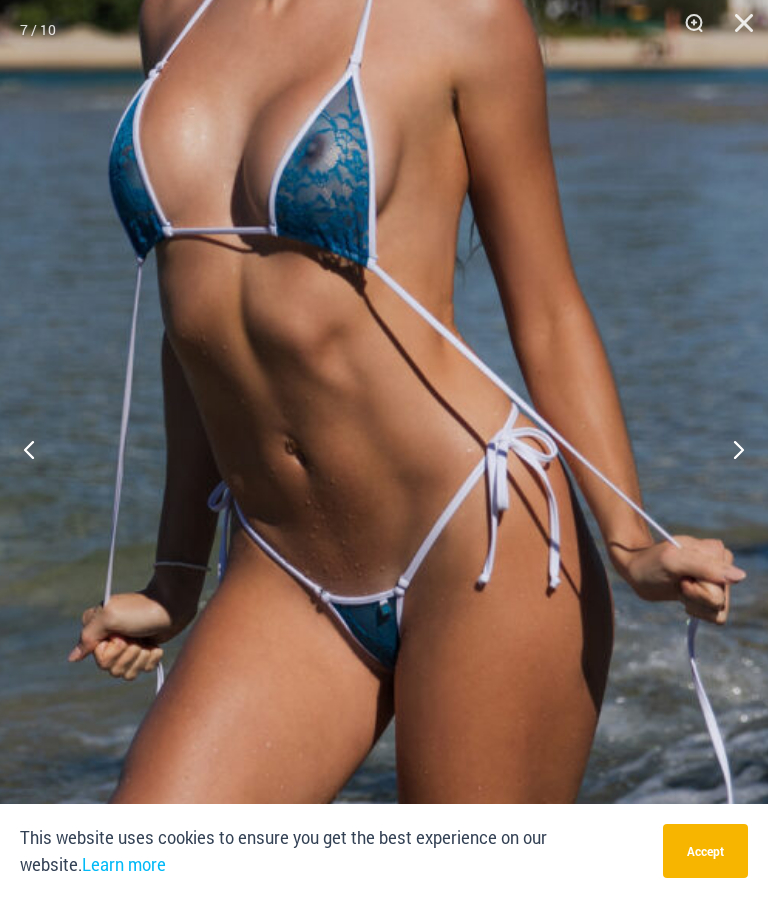 click at bounding box center (737, 30) 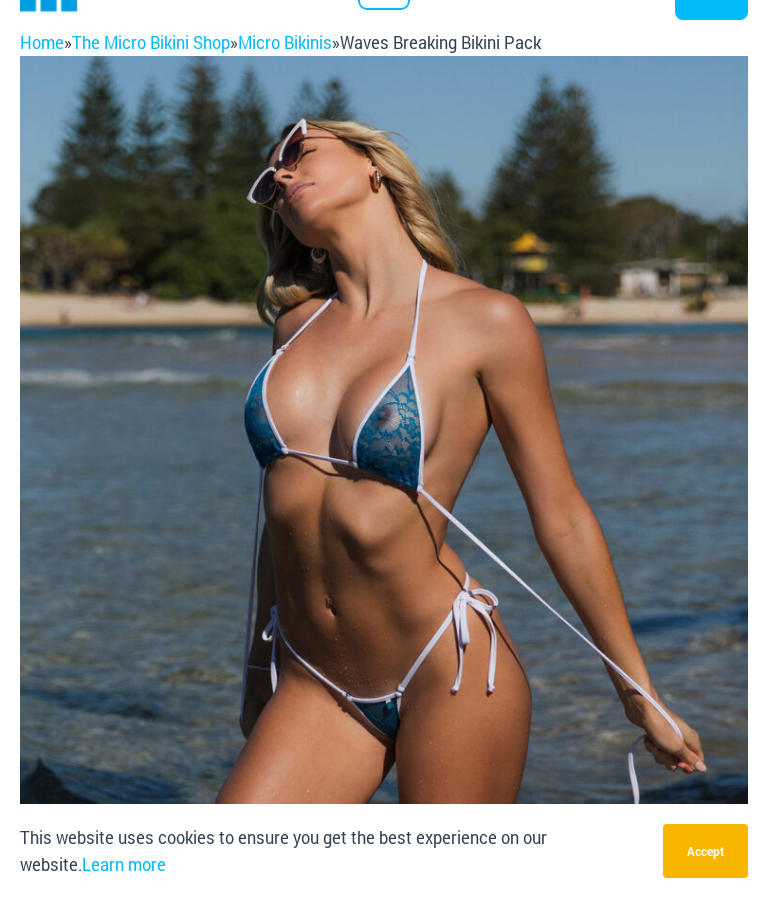 scroll, scrollTop: 0, scrollLeft: 0, axis: both 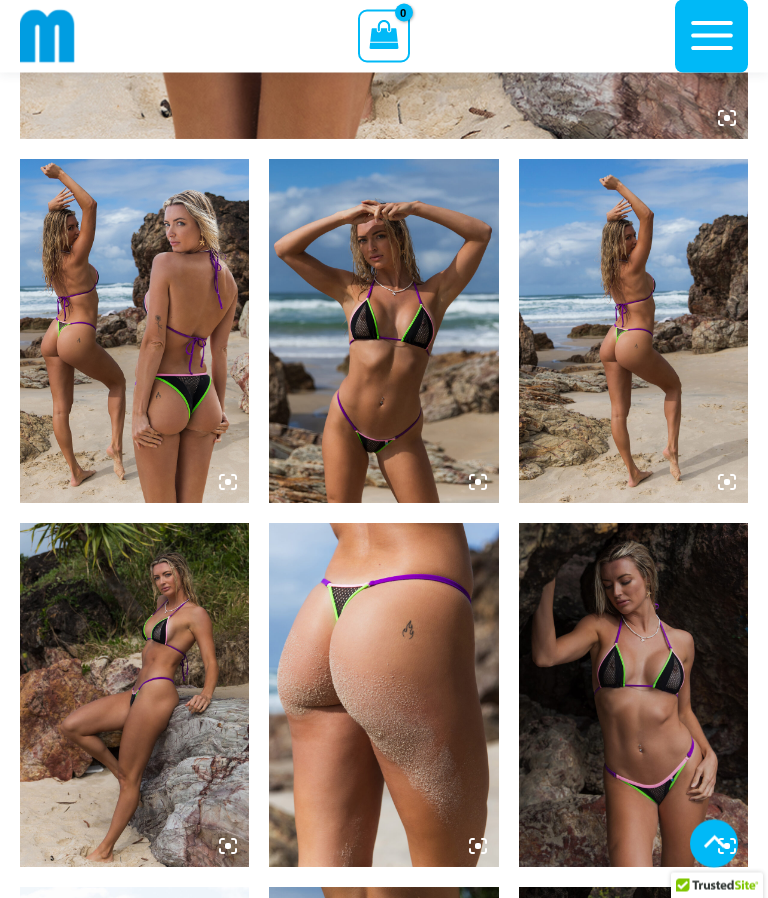 select 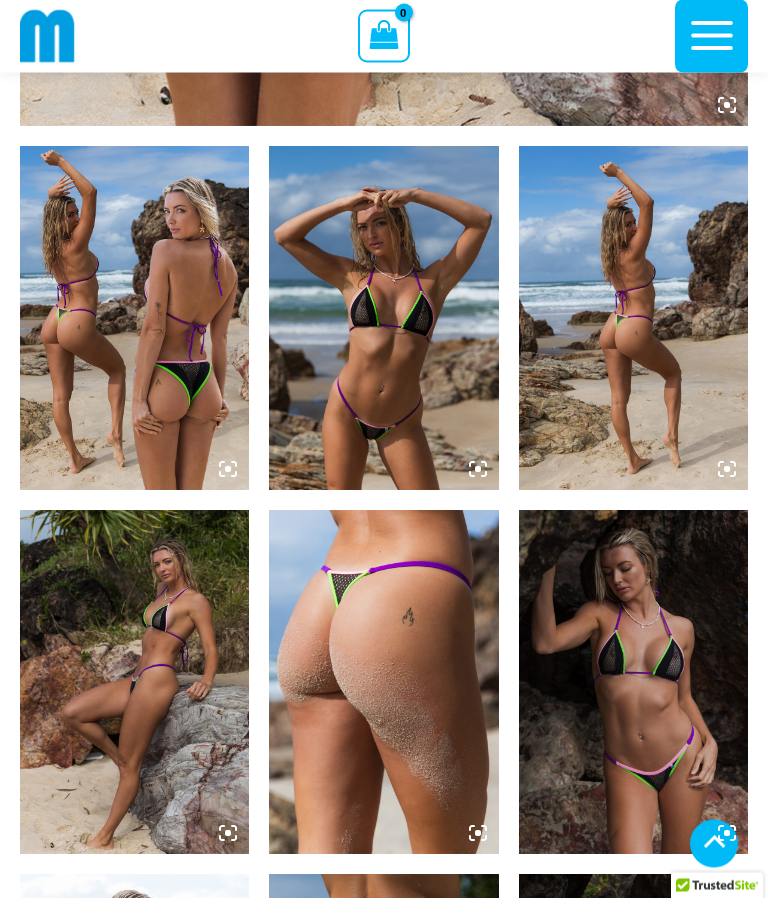 click at bounding box center [134, 683] 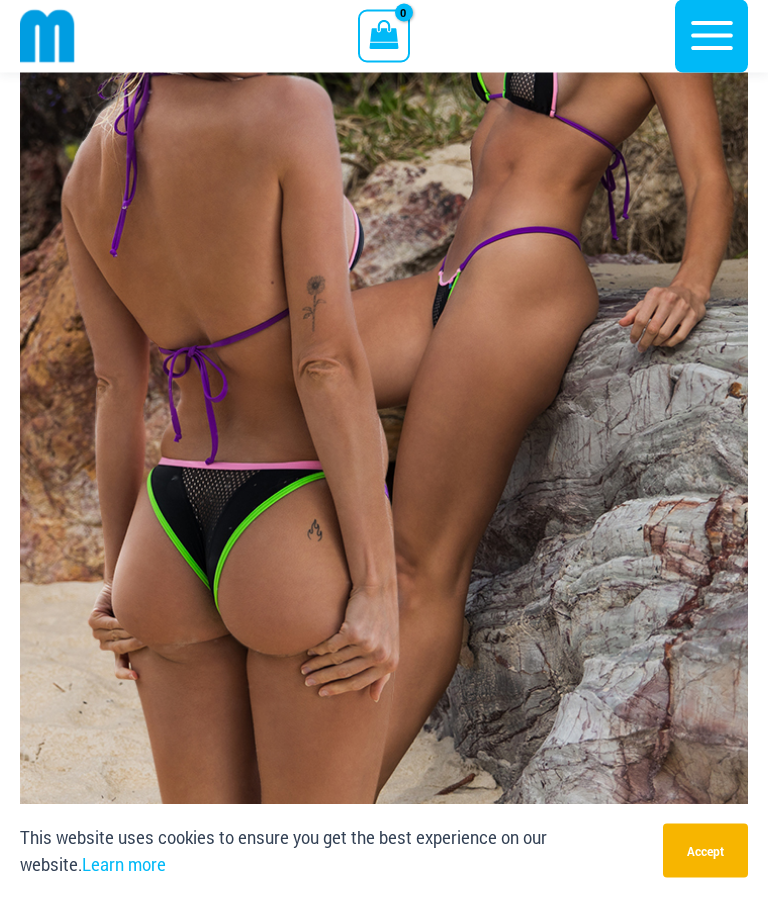scroll, scrollTop: 341, scrollLeft: 0, axis: vertical 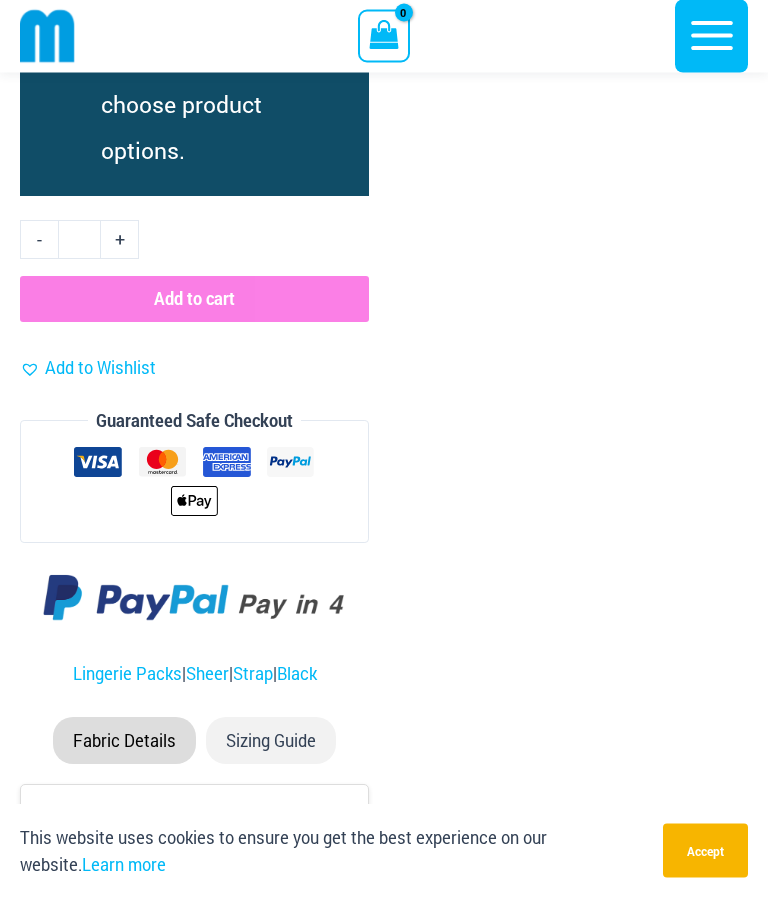 click on "Truth or Dare Pack
Home
>
Shop
>
Truth or Dare
Home  /  Micro Lingerie  / Truth or Dare Pack Micro Lingerie Truth or Dare Pack
Truth.. Or.. Dare? It starts with a question…
Truth or dare?
You step into the room, and every eye follows.
But you do.
$" at bounding box center (384, 2) 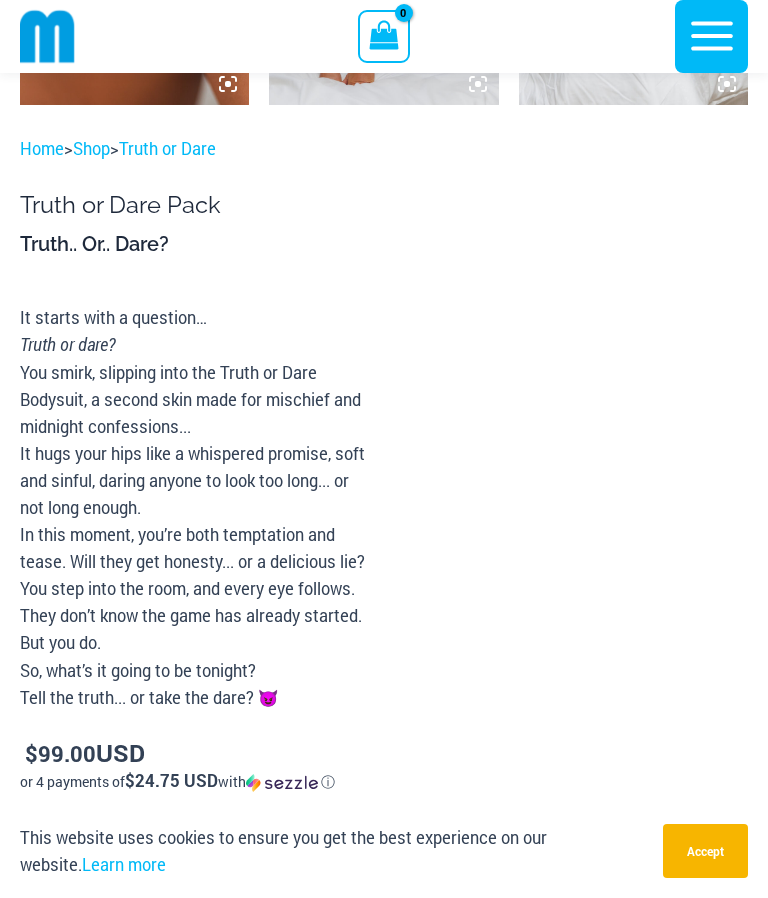 scroll, scrollTop: 2205, scrollLeft: 0, axis: vertical 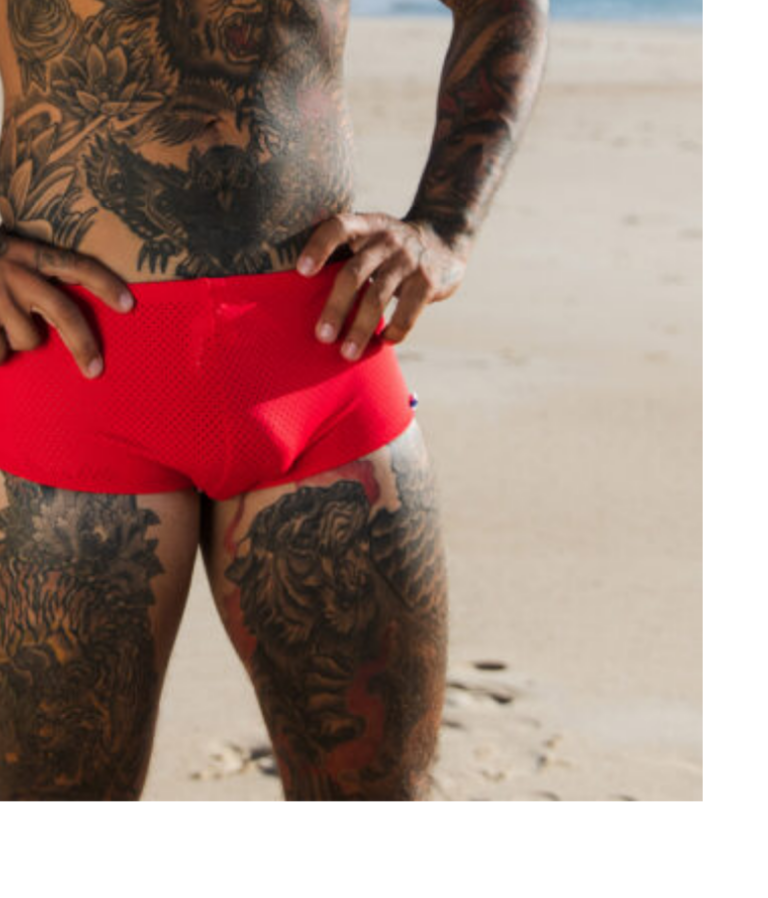 click at bounding box center [269, 324] 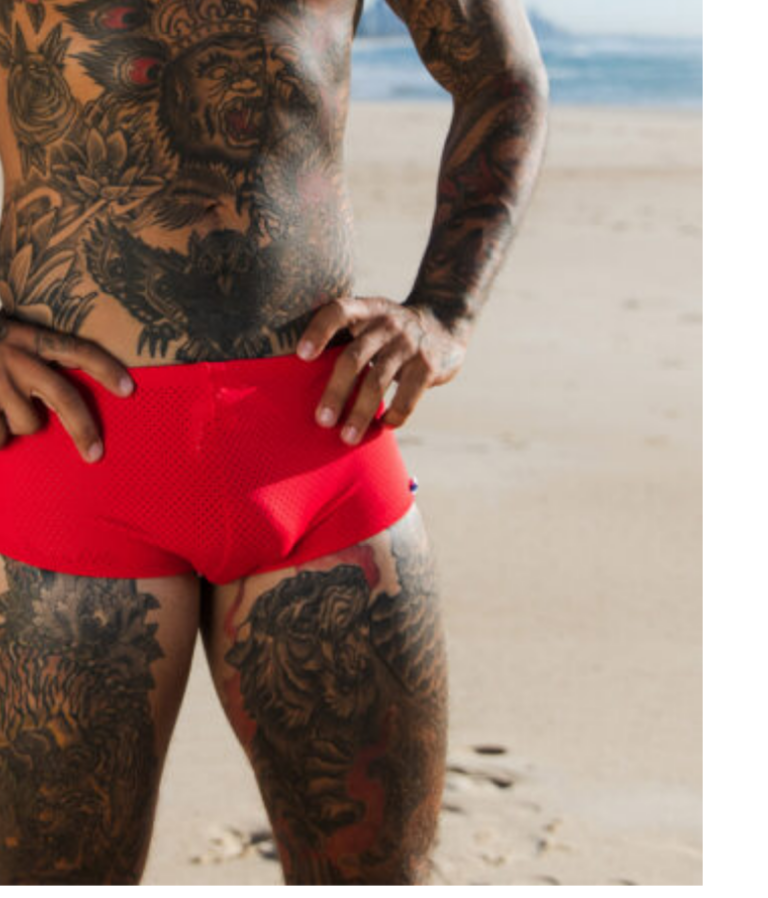 scroll, scrollTop: 0, scrollLeft: 0, axis: both 